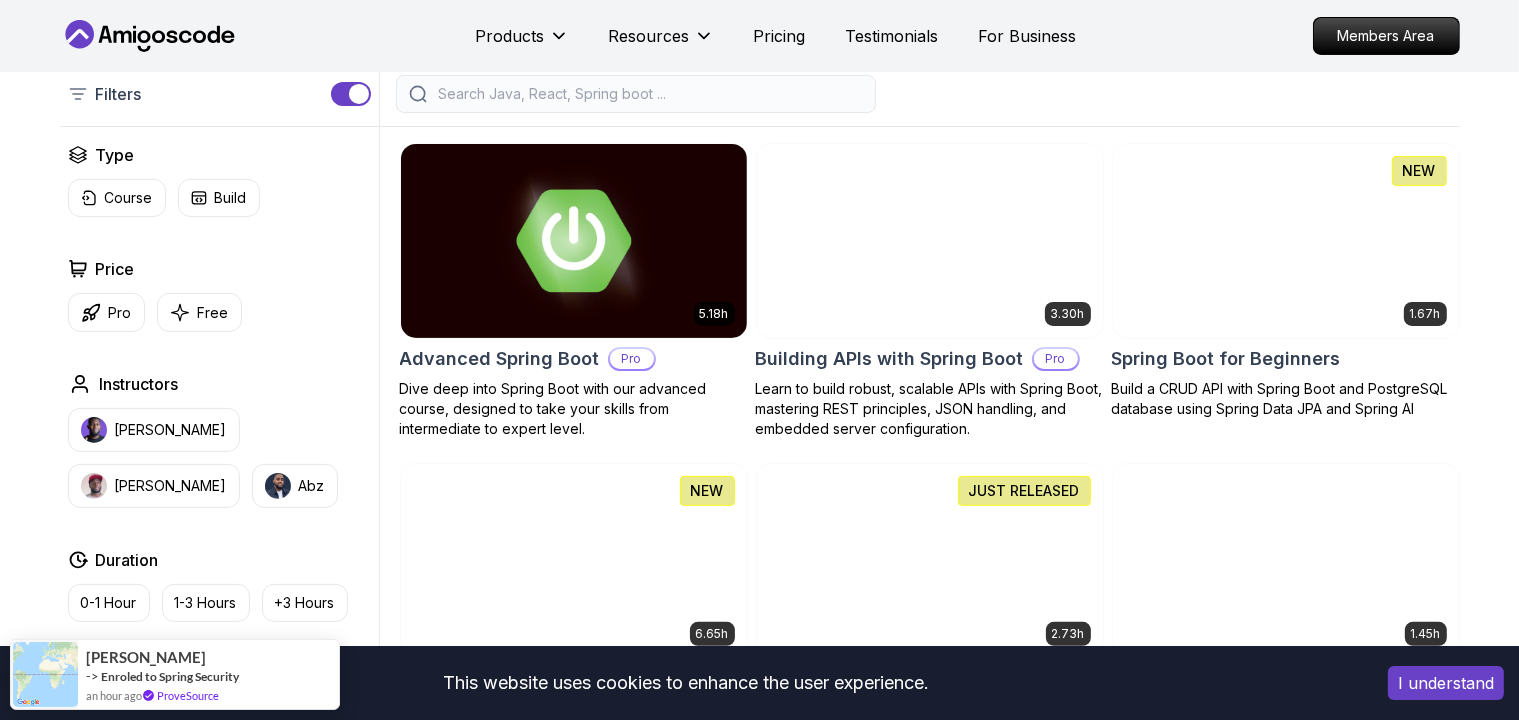 scroll, scrollTop: 422, scrollLeft: 0, axis: vertical 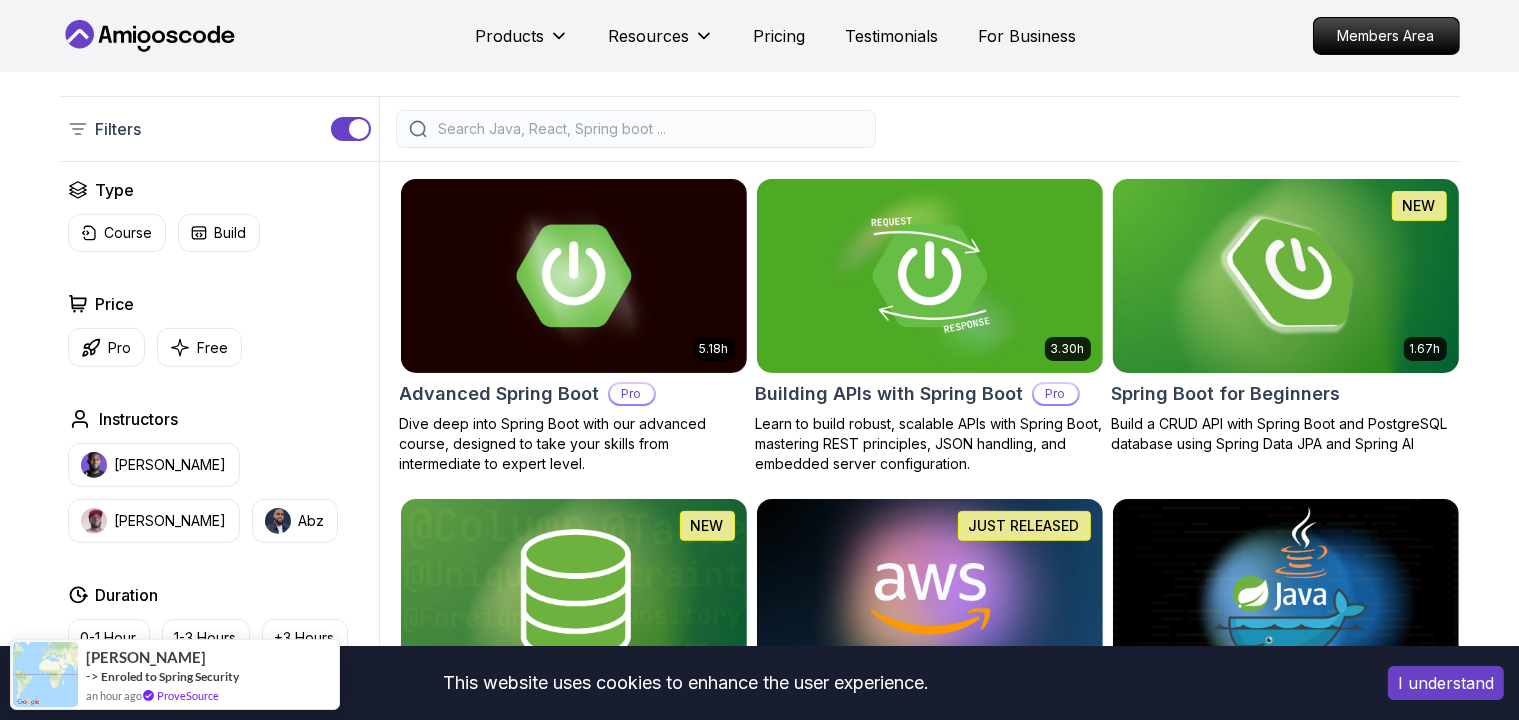 click at bounding box center (1285, 275) 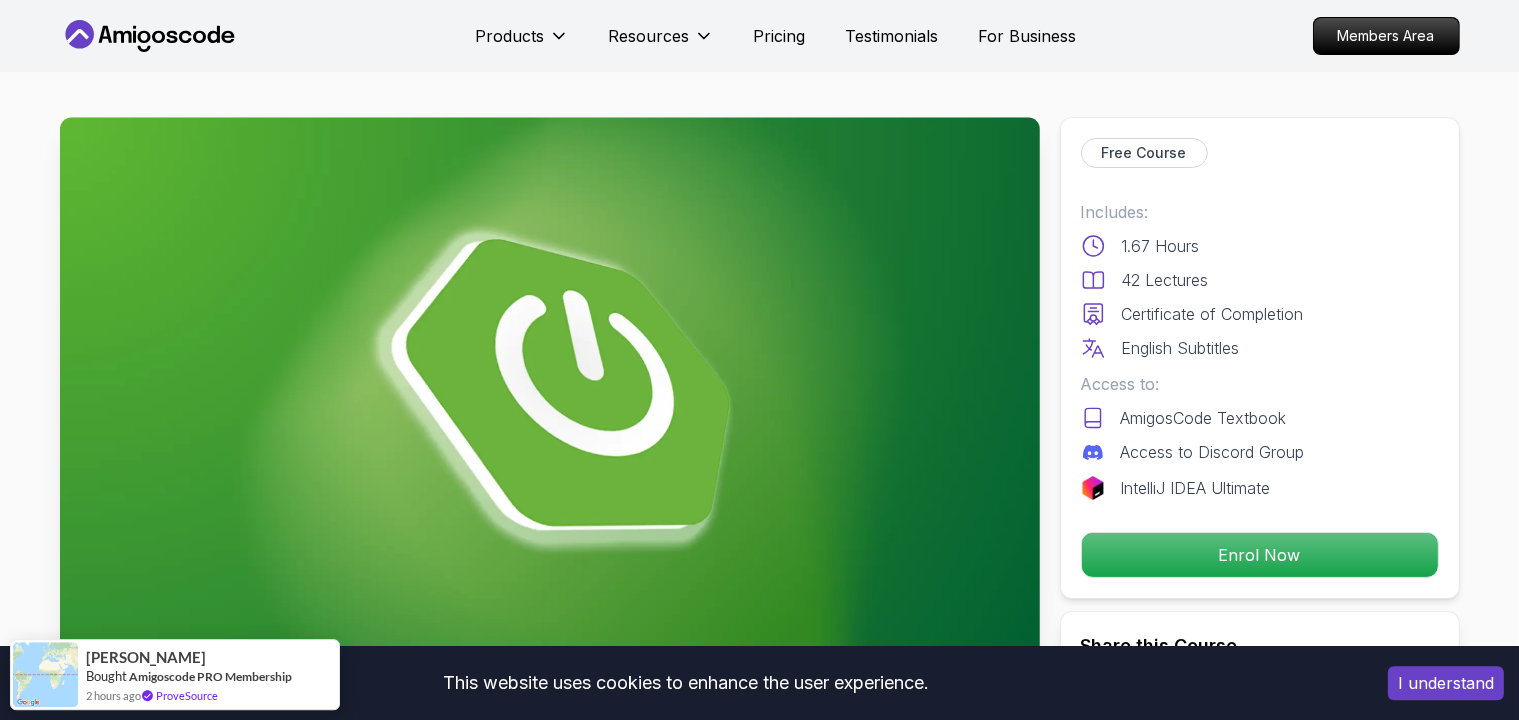scroll, scrollTop: 0, scrollLeft: 0, axis: both 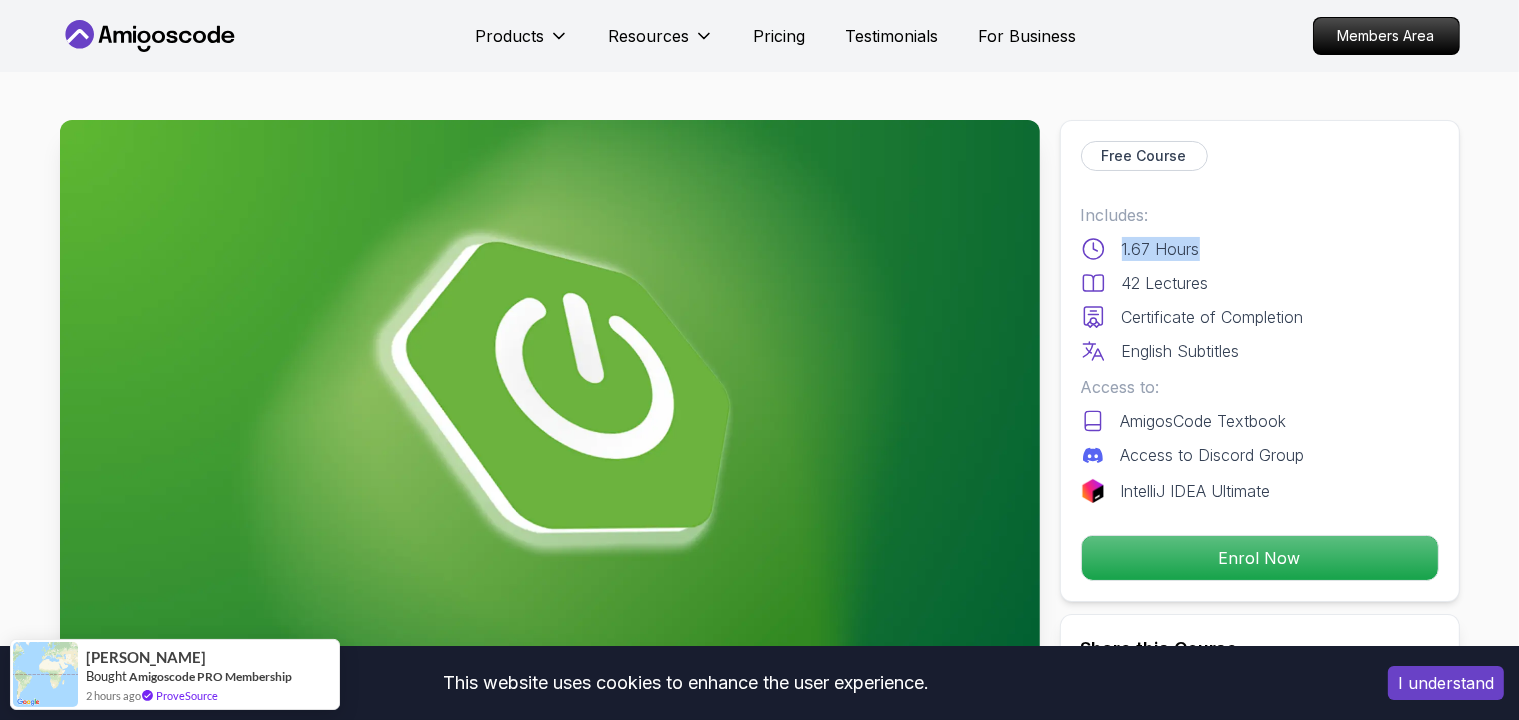 drag, startPoint x: 1206, startPoint y: 254, endPoint x: 1096, endPoint y: 262, distance: 110.29053 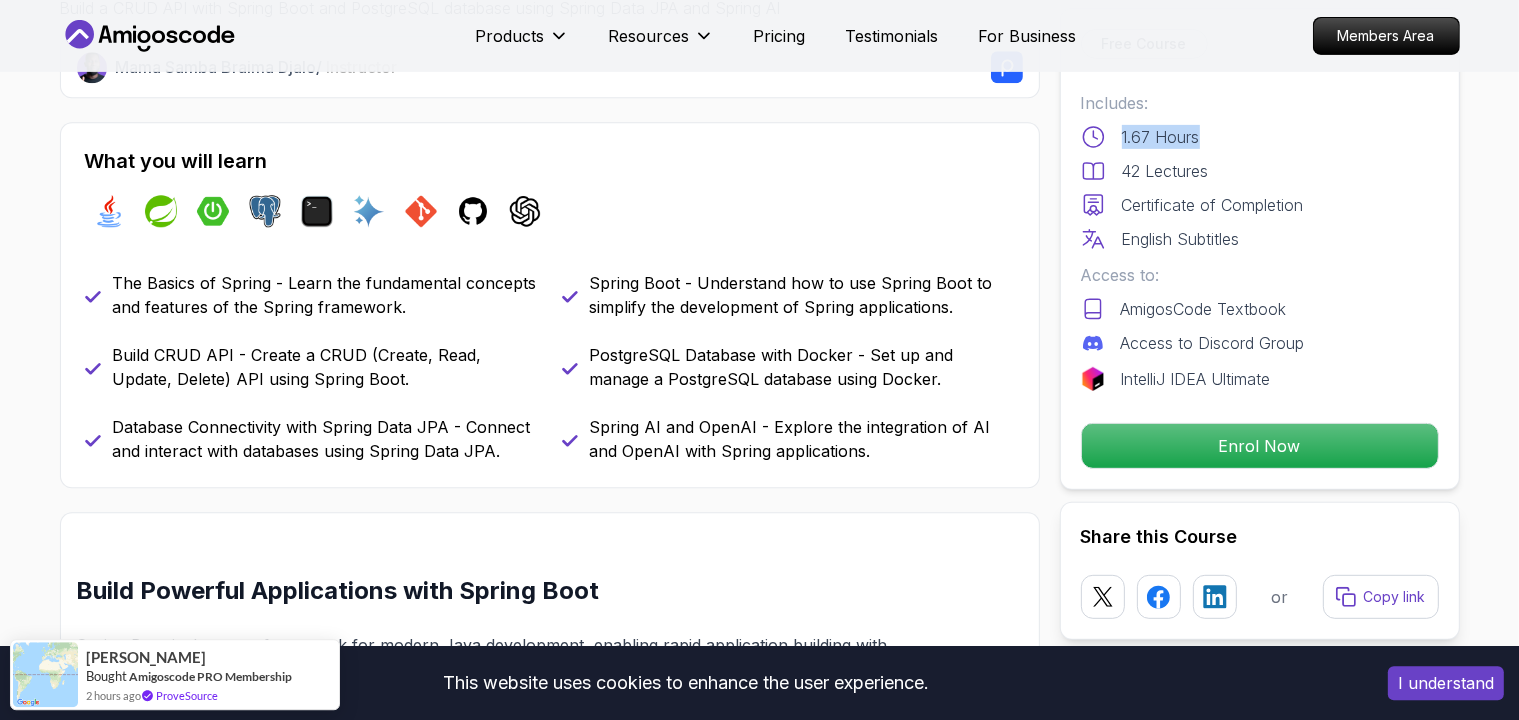 scroll, scrollTop: 739, scrollLeft: 0, axis: vertical 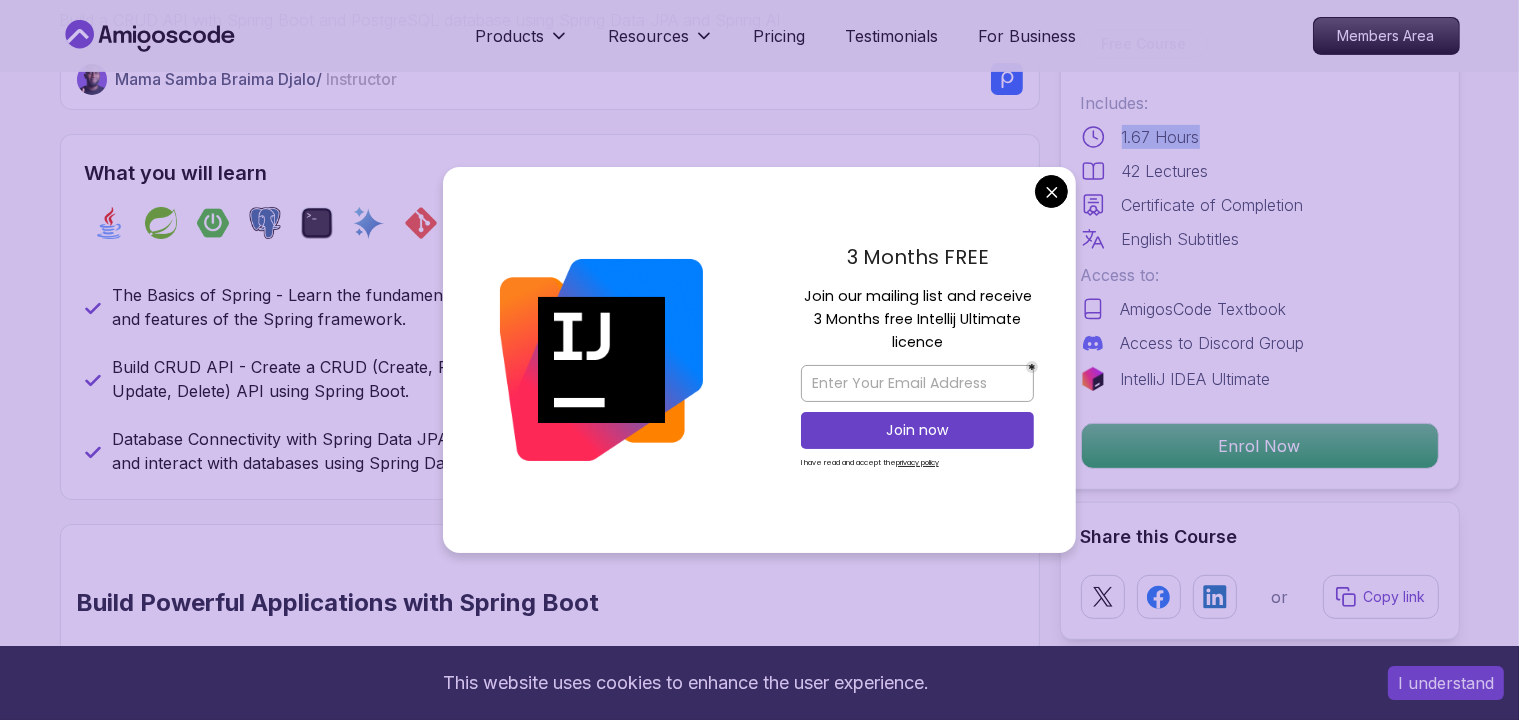 click on "This website uses cookies to enhance the user experience. I understand Products Resources Pricing Testimonials For Business Members Area Products Resources Pricing Testimonials For Business Members Area Spring Boot for Beginners Build a CRUD API with Spring Boot and PostgreSQL database using Spring Data JPA and Spring AI Mama Samba Braima Djalo  /   Instructor Free Course Includes: 1.67 Hours 42 Lectures Certificate of Completion English Subtitles Access to: AmigosCode Textbook Access to Discord Group IntelliJ IDEA Ultimate Enrol Now Share this Course or Copy link Got a Team of 5 or More? With one subscription, give your entire team access to all courses and features. Check our Business Plan Mama Samba Braima Djalo  /   Instructor What you will learn java spring spring-boot postgres terminal ai git github chatgpt The Basics of Spring - Learn the fundamental concepts and features of the Spring framework. Spring Boot - Understand how to use Spring Boot to simplify the development of Spring applications." at bounding box center [759, 4319] 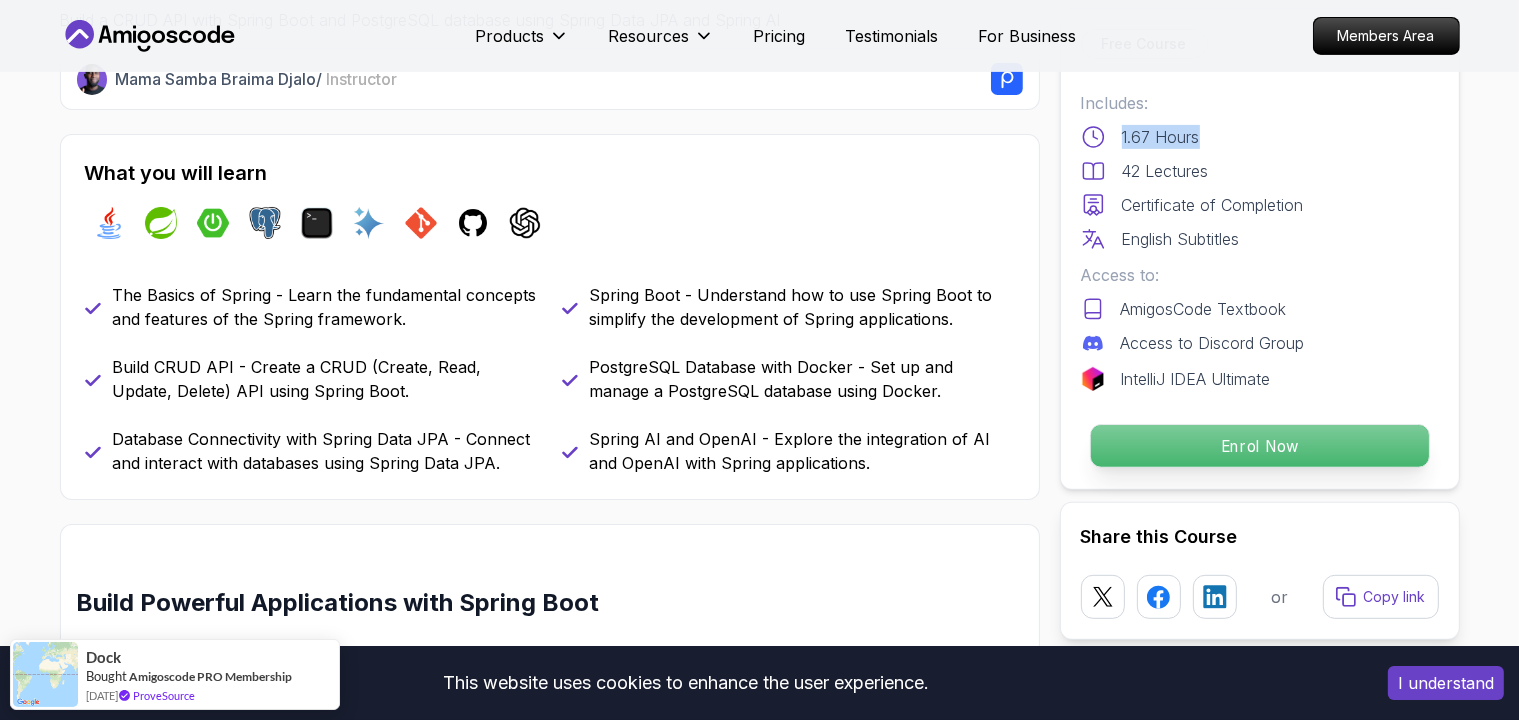click on "Enrol Now" at bounding box center (1259, 446) 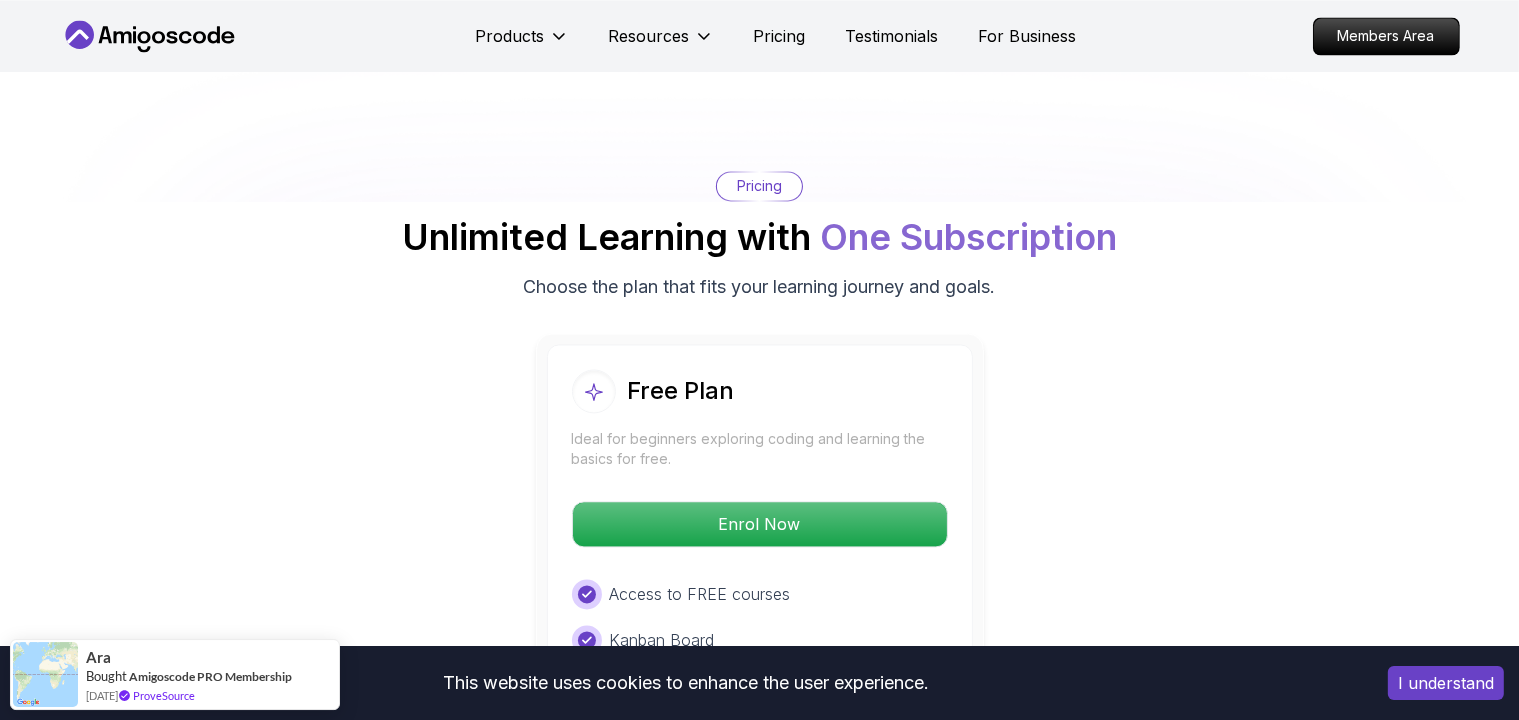 scroll, scrollTop: 4030, scrollLeft: 0, axis: vertical 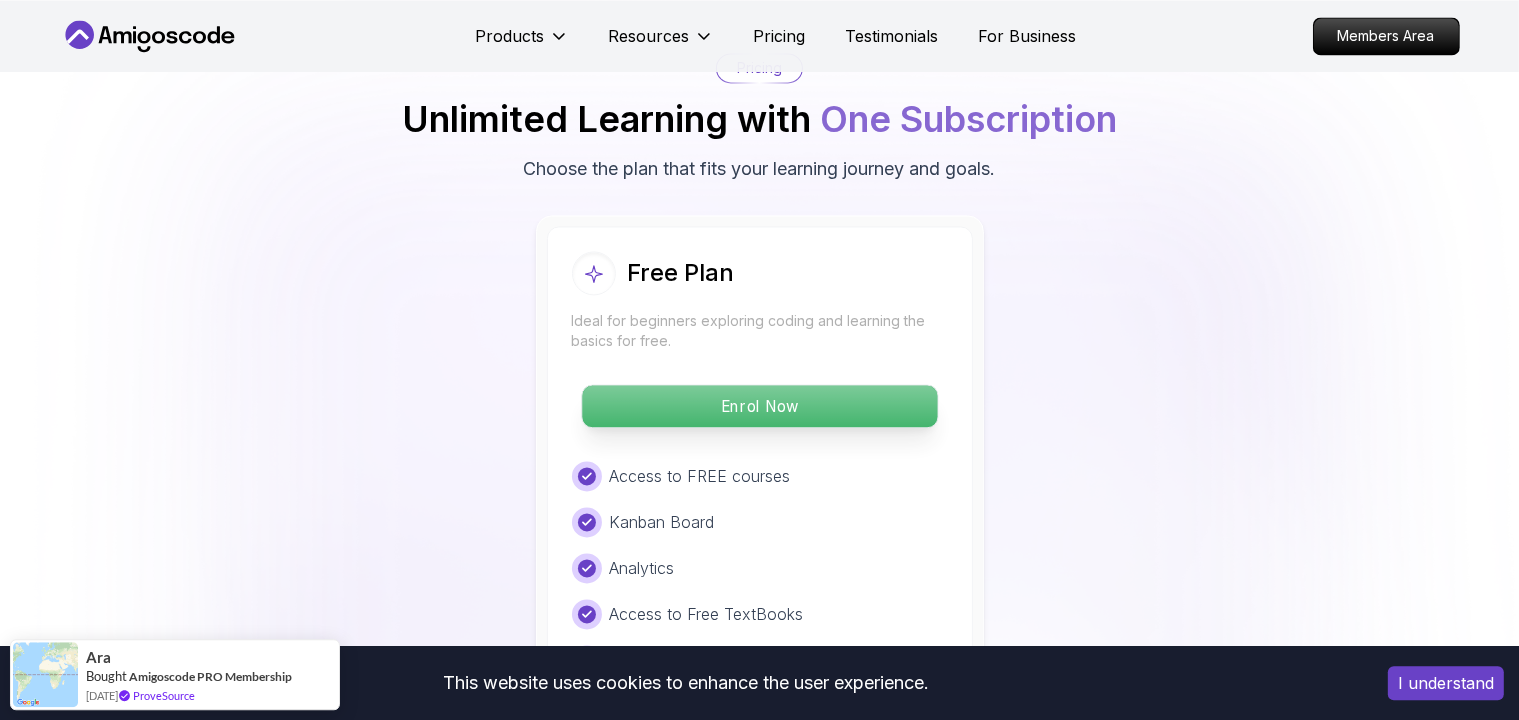 click on "Enrol Now" at bounding box center (759, 406) 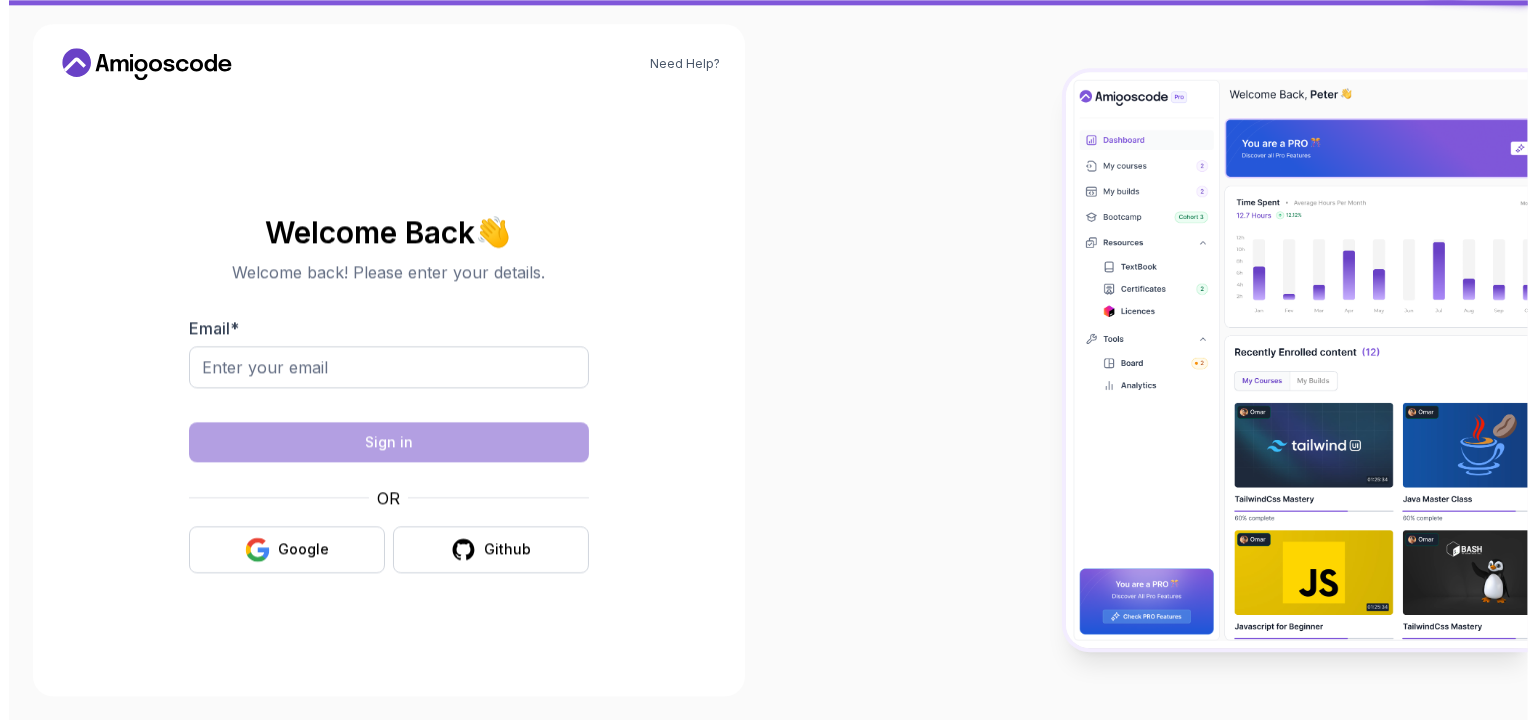scroll, scrollTop: 0, scrollLeft: 0, axis: both 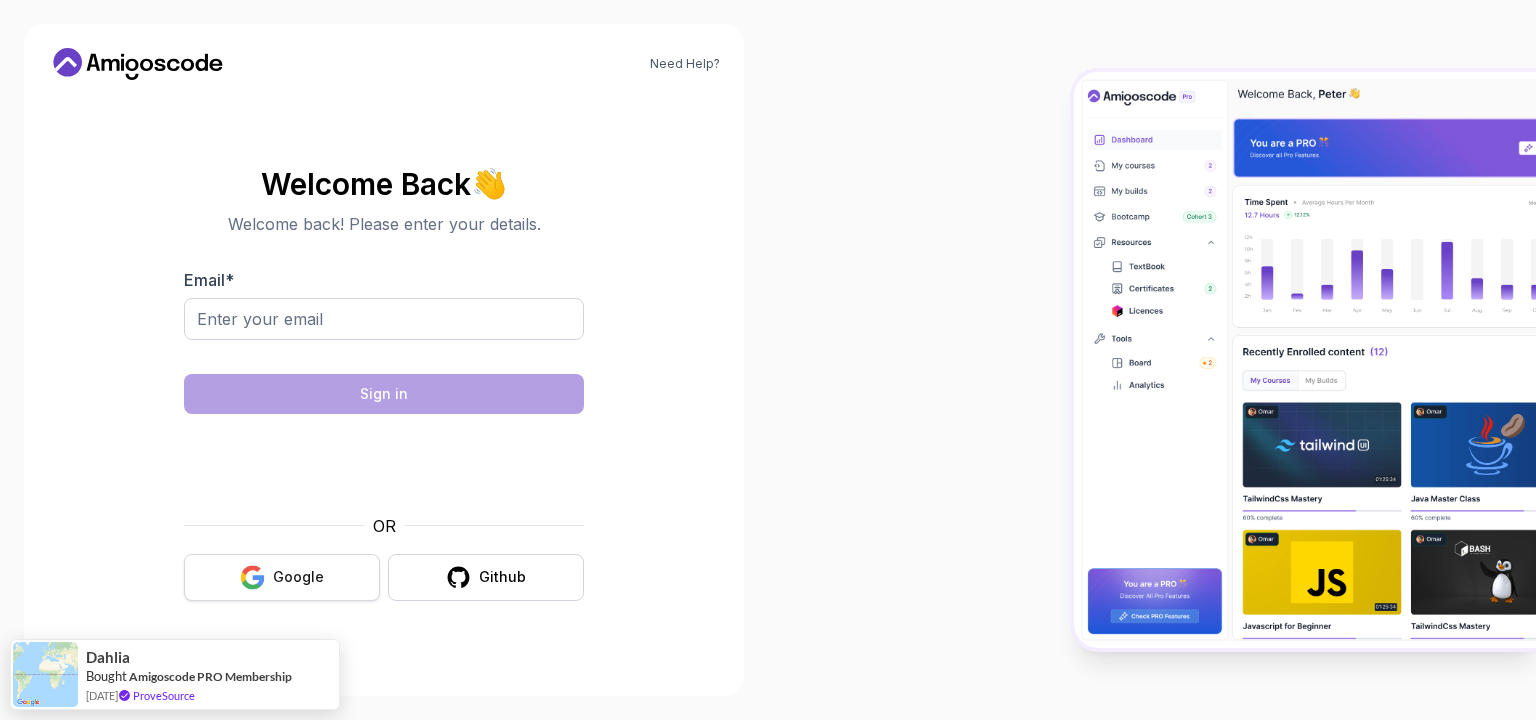 click on "Google" at bounding box center (298, 577) 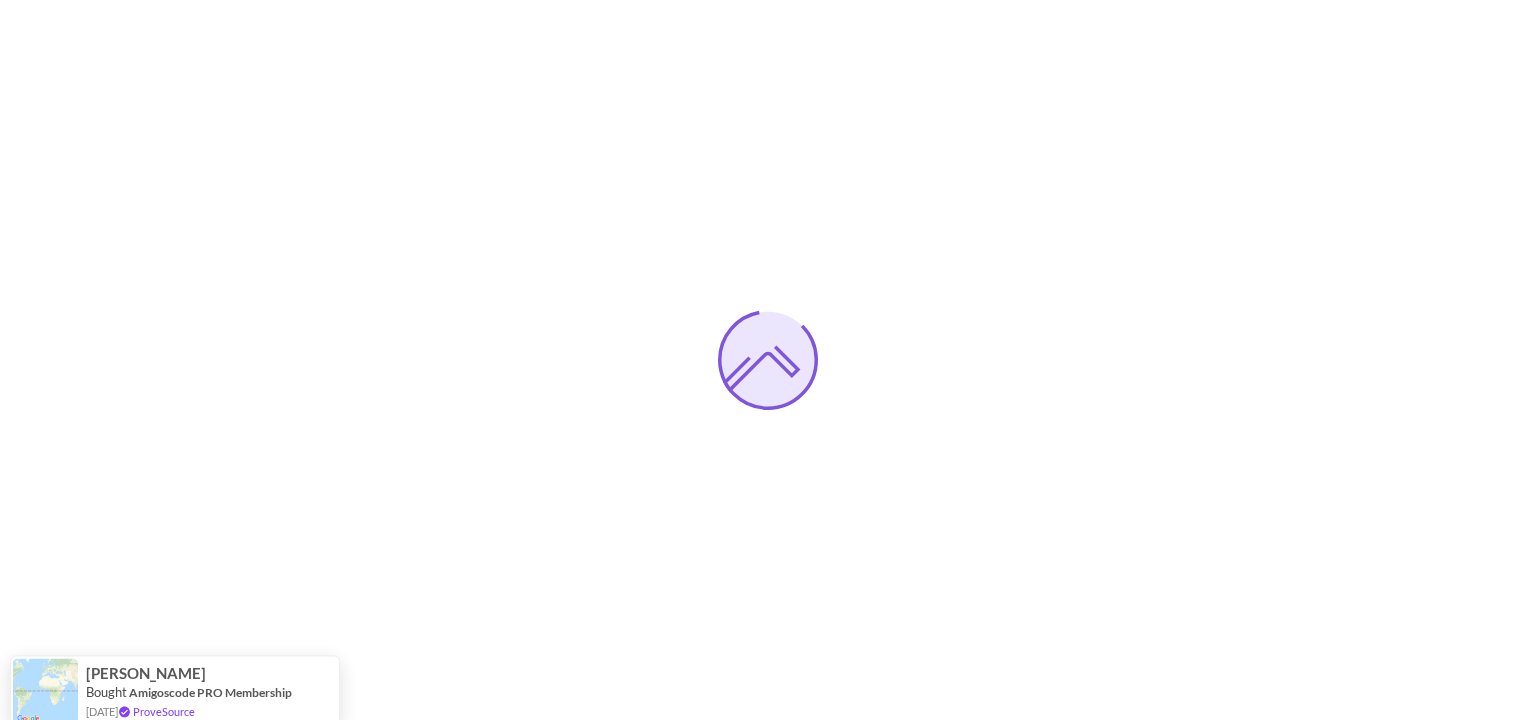 scroll, scrollTop: 0, scrollLeft: 0, axis: both 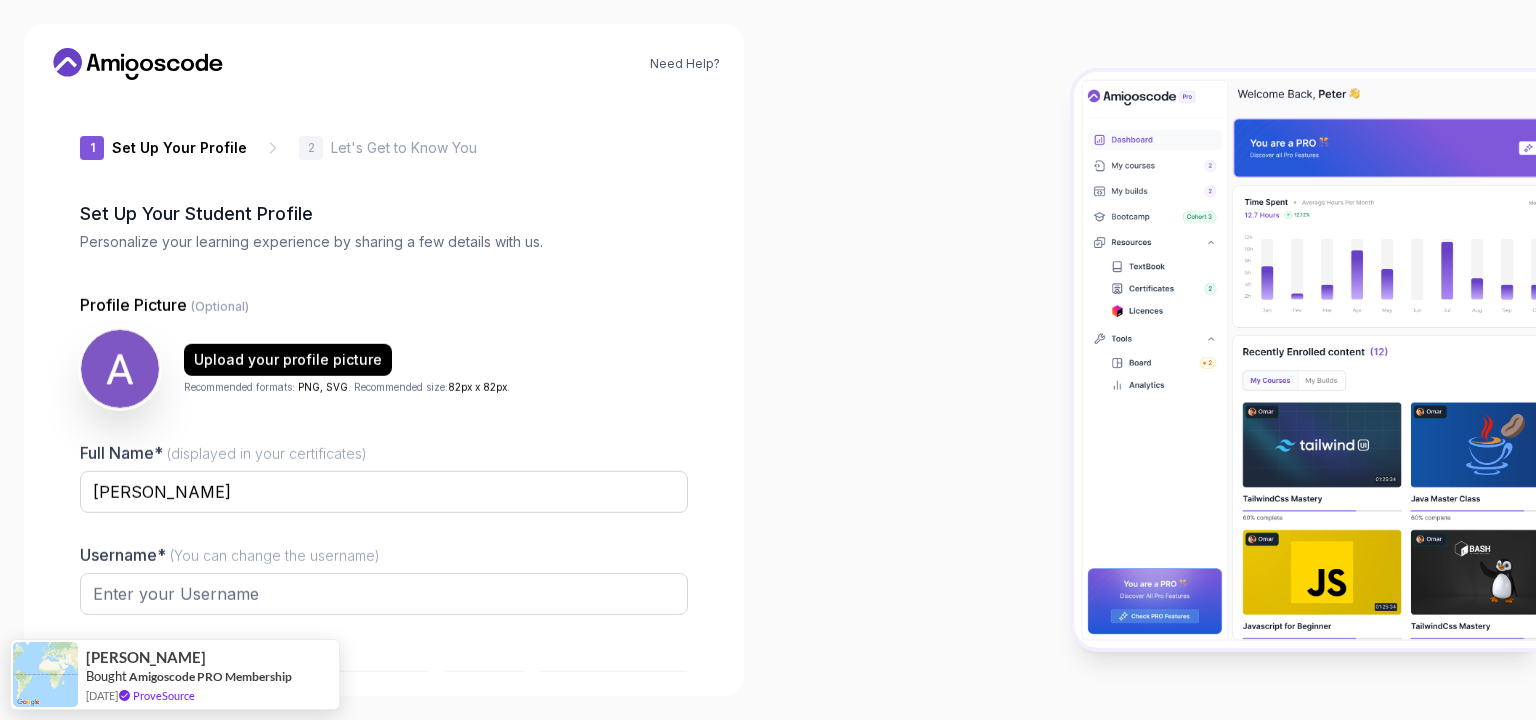 type on "boldcougarab98a" 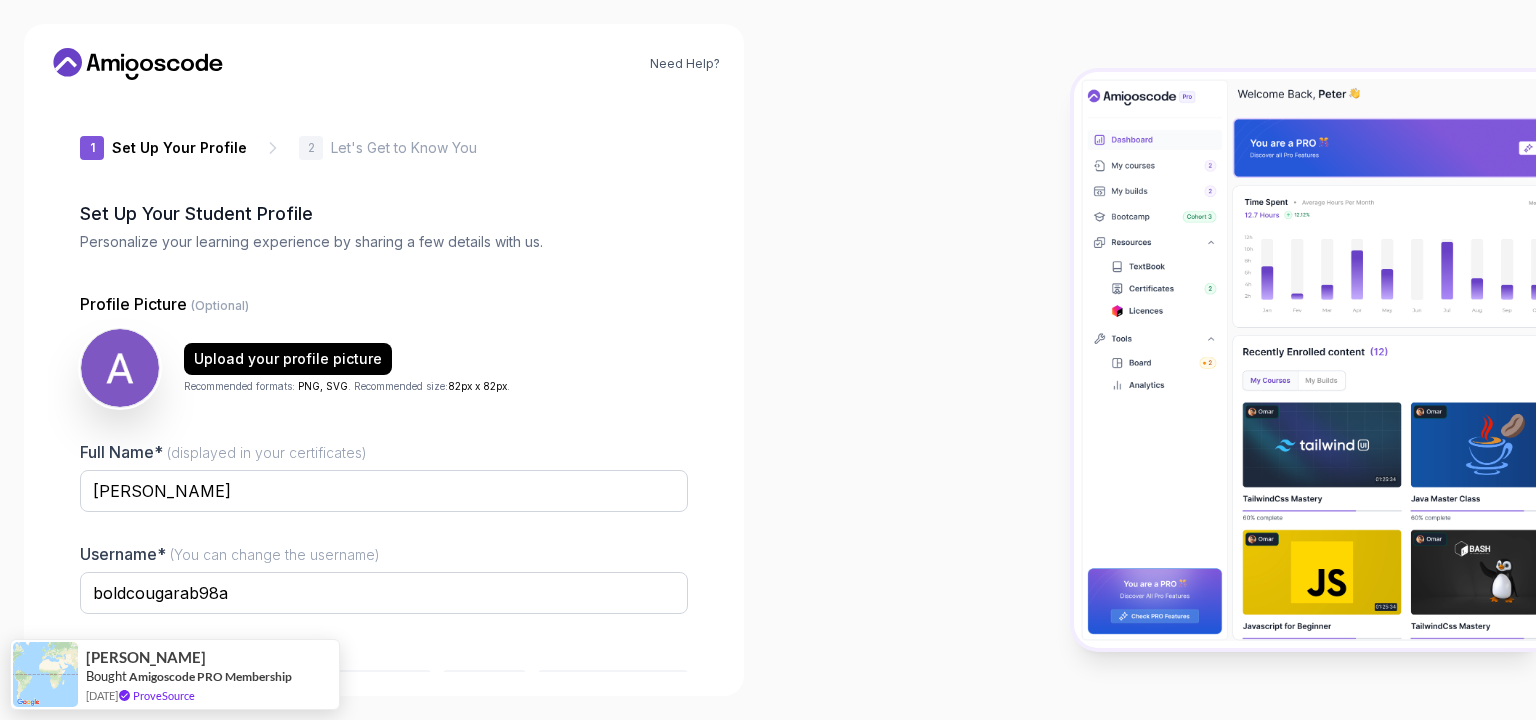 scroll, scrollTop: 113, scrollLeft: 0, axis: vertical 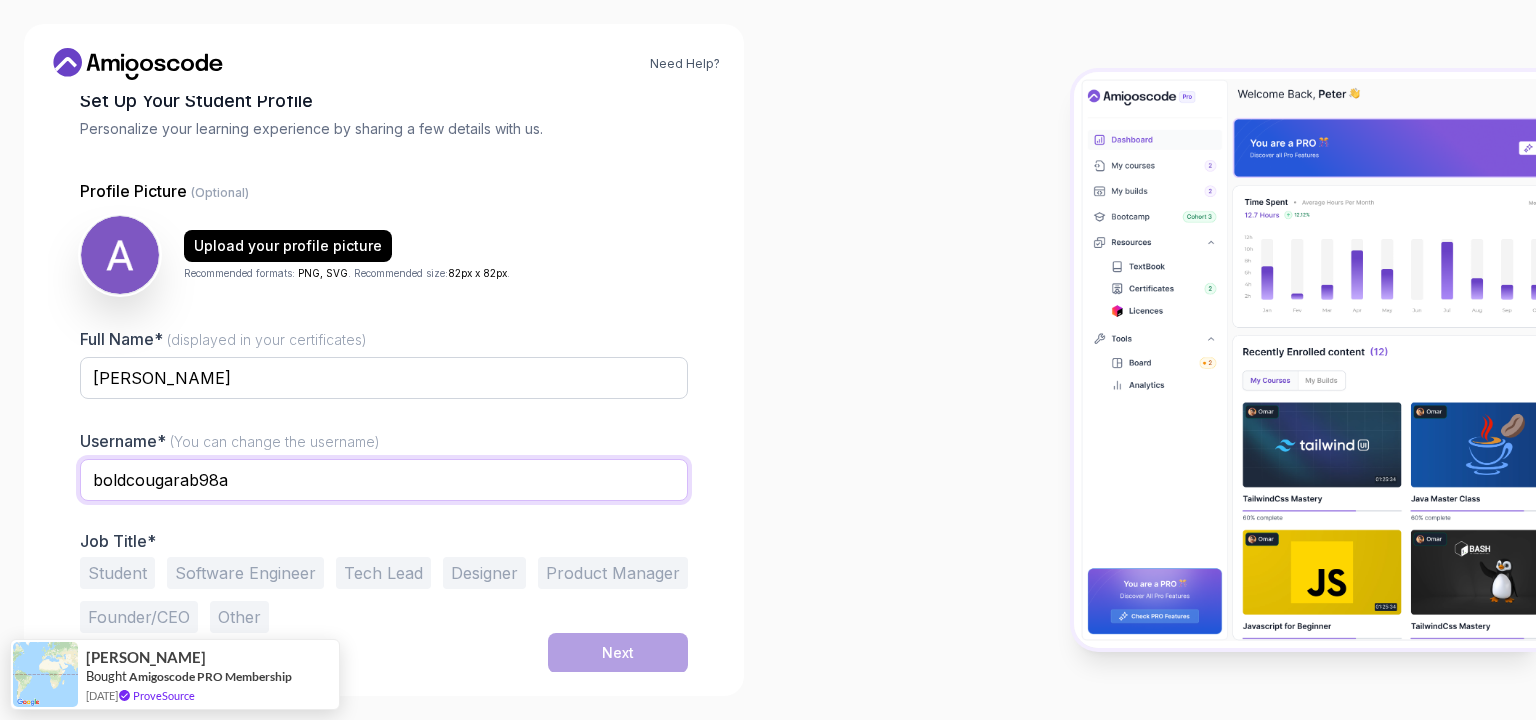 drag, startPoint x: 234, startPoint y: 487, endPoint x: 74, endPoint y: 479, distance: 160.19987 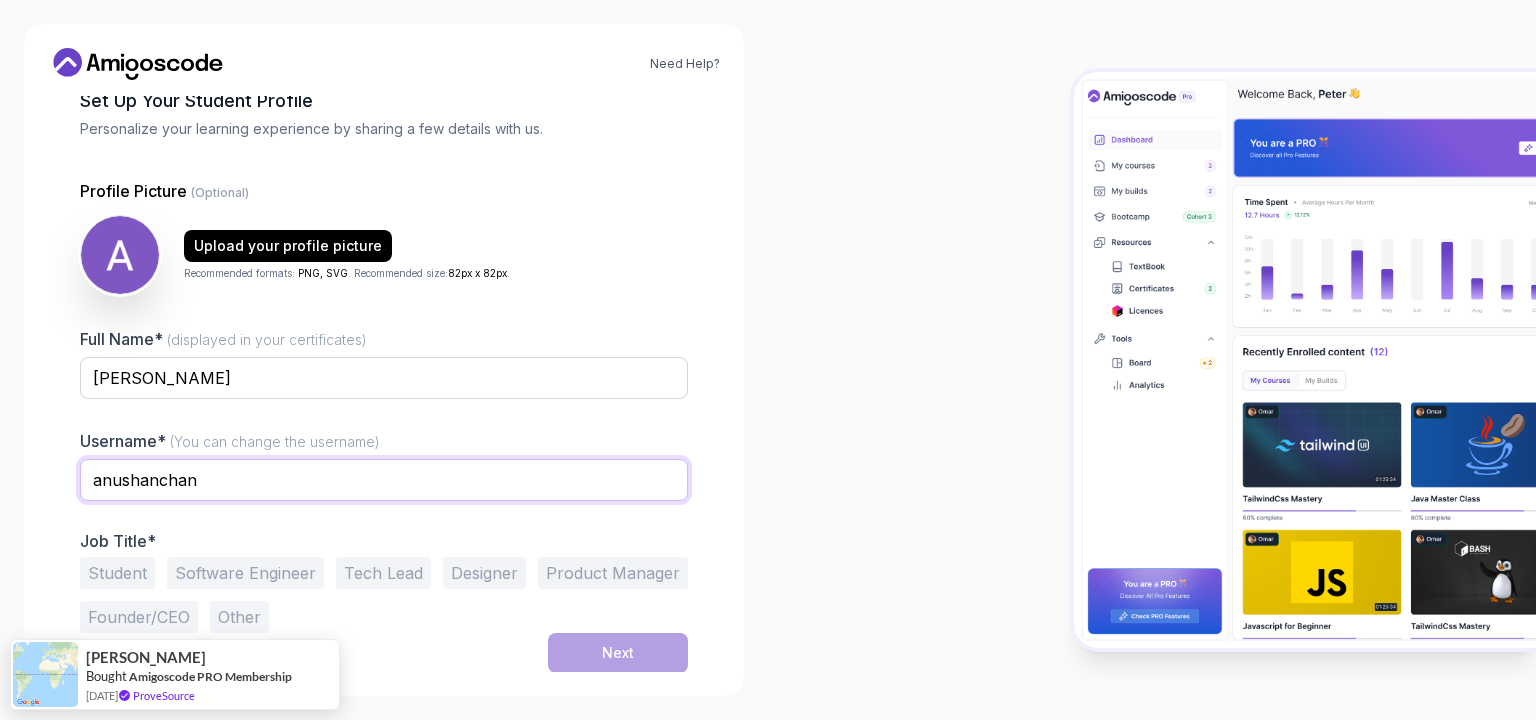 click on "anushanchan" at bounding box center [384, 480] 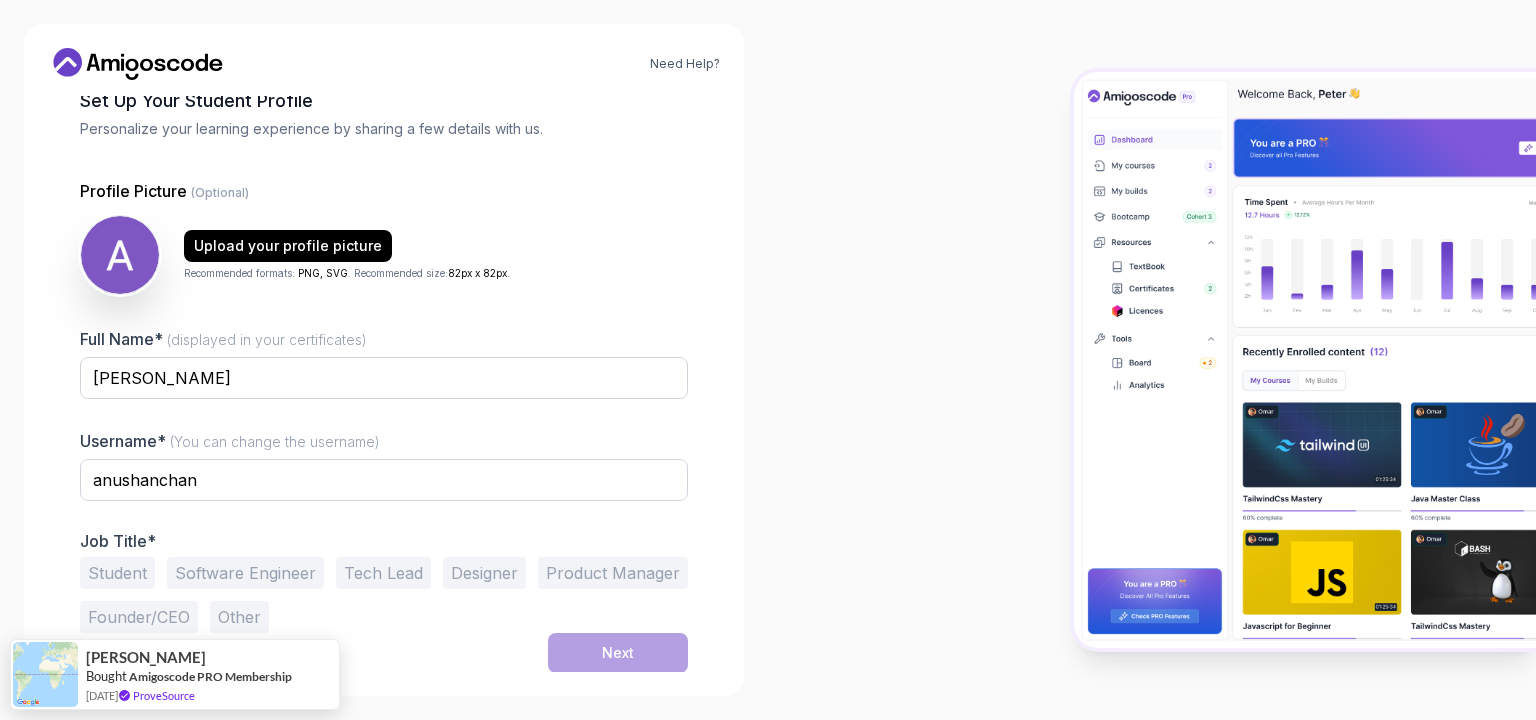 click on "Student" at bounding box center [117, 573] 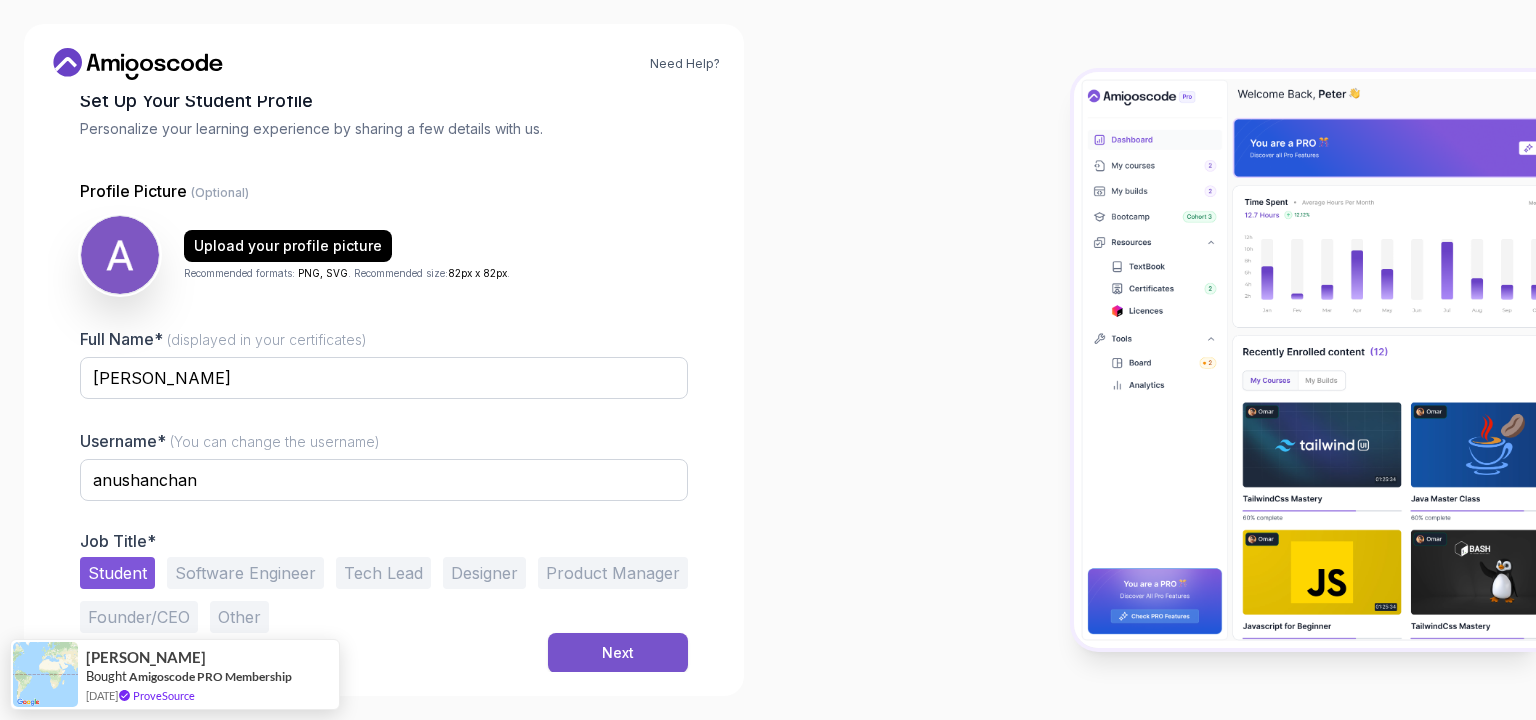 click on "Next" at bounding box center [618, 653] 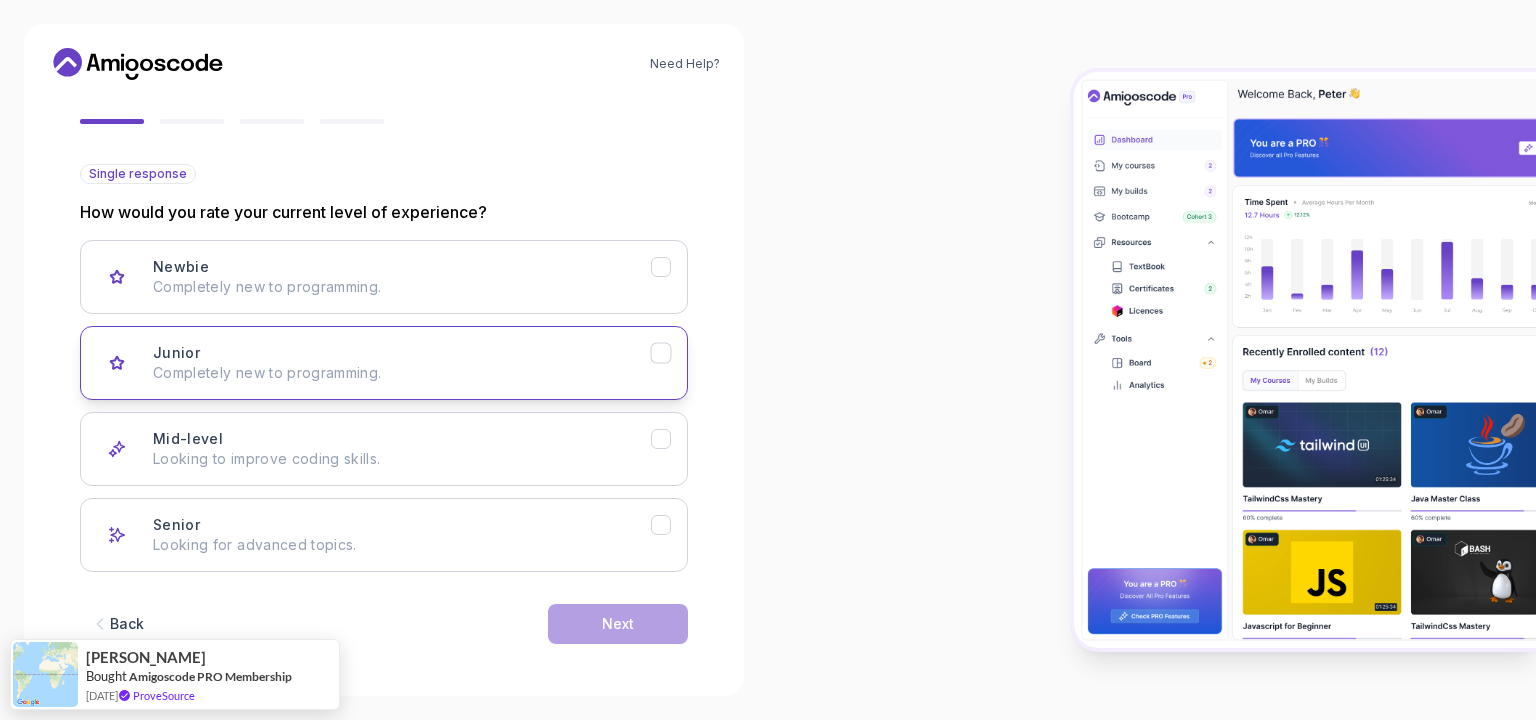 scroll, scrollTop: 175, scrollLeft: 0, axis: vertical 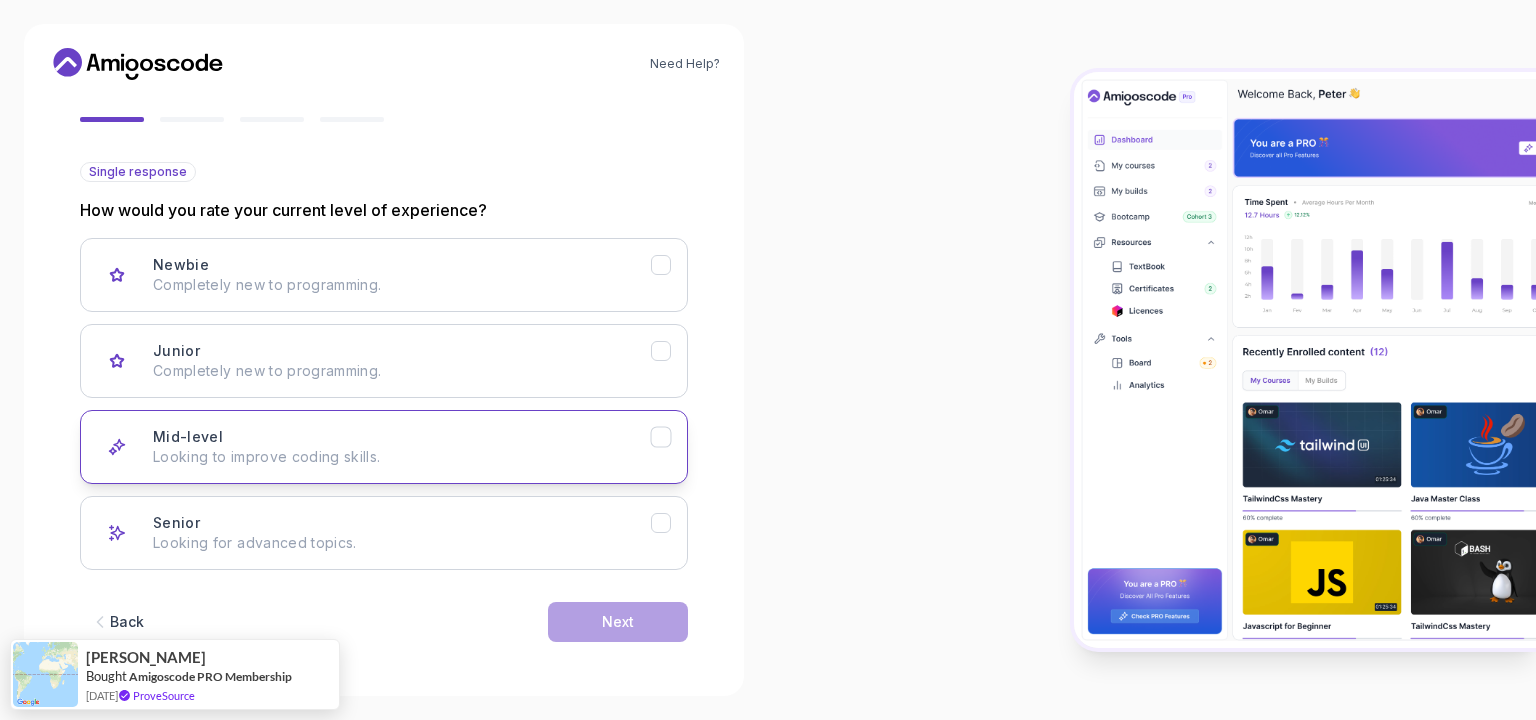 click on "Looking to improve coding skills." at bounding box center [402, 457] 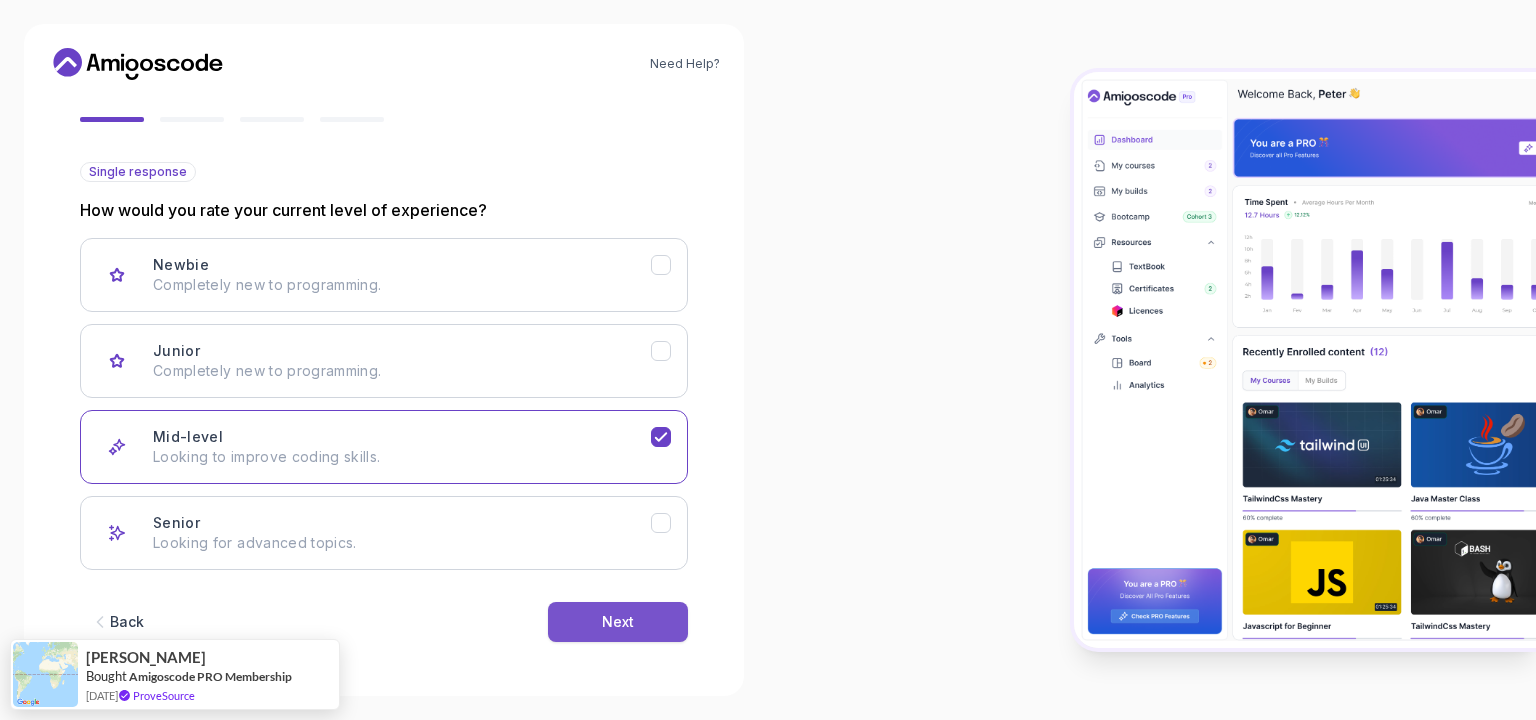 click on "Next" at bounding box center (618, 622) 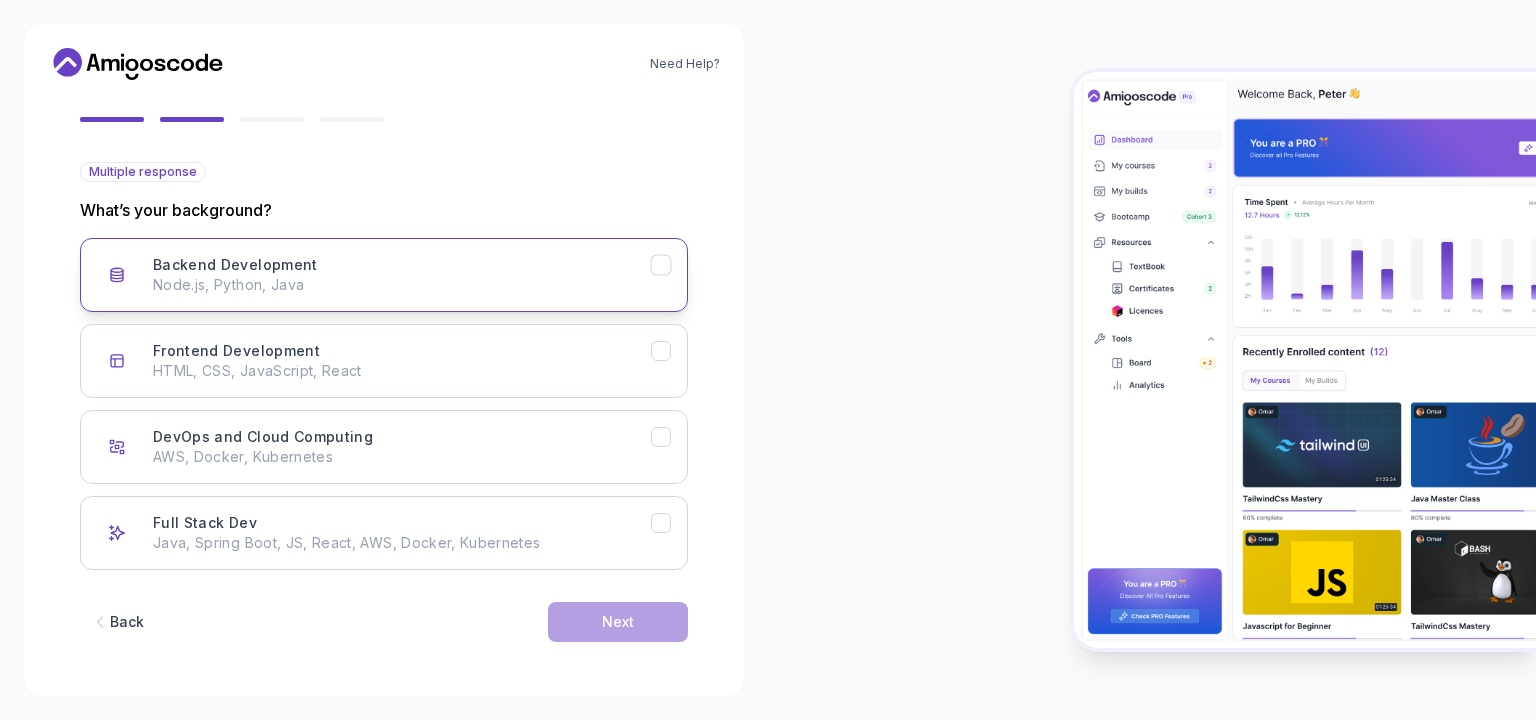 click on "Backend Development Node.js, Python, Java" at bounding box center (402, 275) 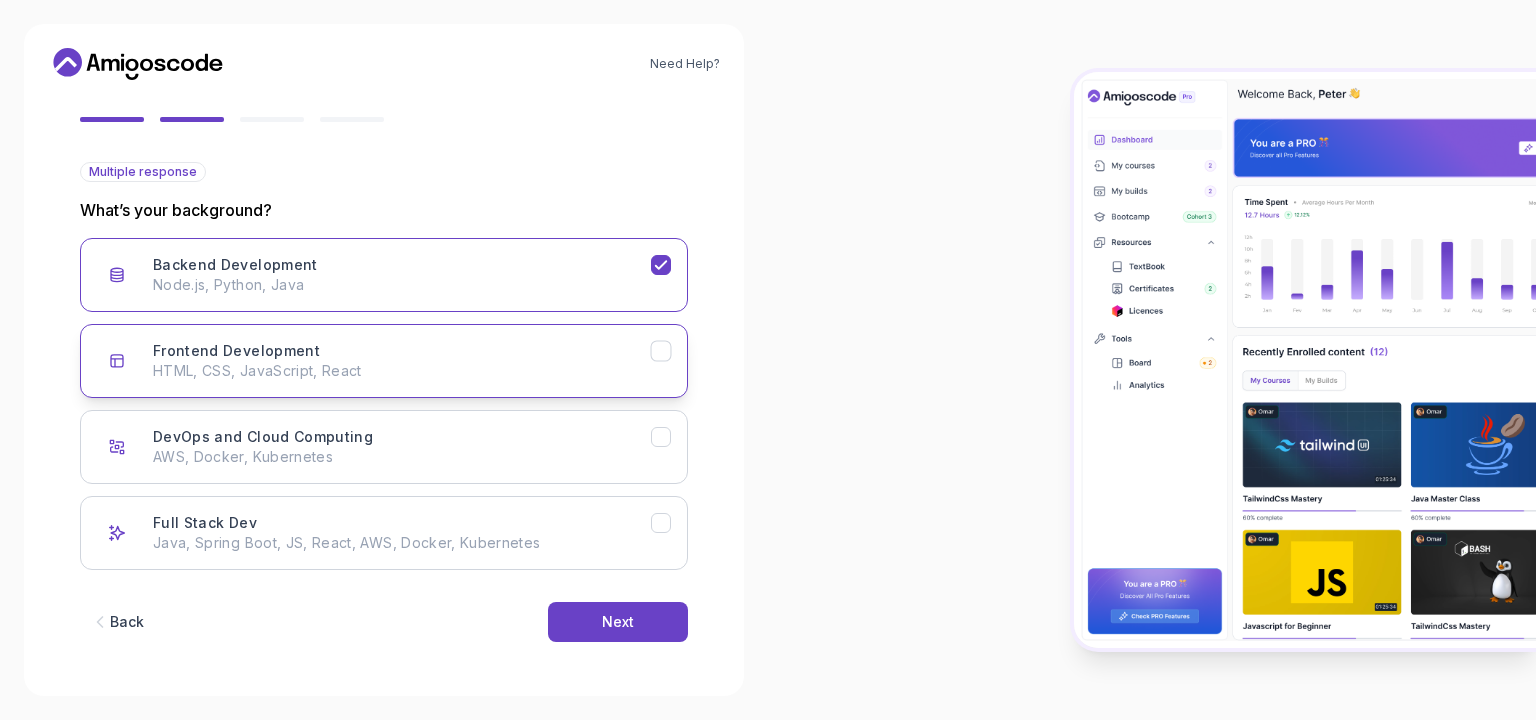 click on "Frontend Development HTML, CSS, JavaScript, React" at bounding box center (402, 361) 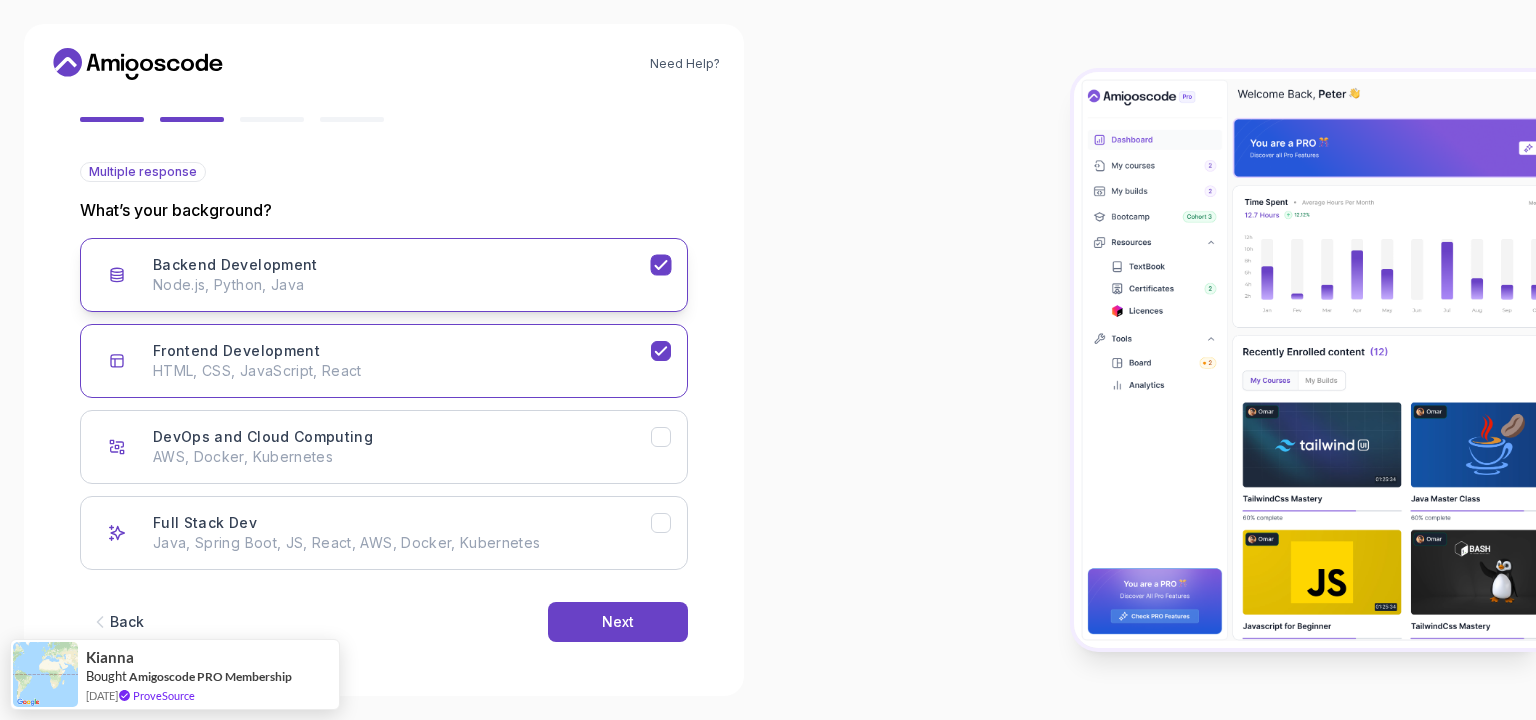 click on "Backend Development Node.js, Python, Java" at bounding box center [384, 275] 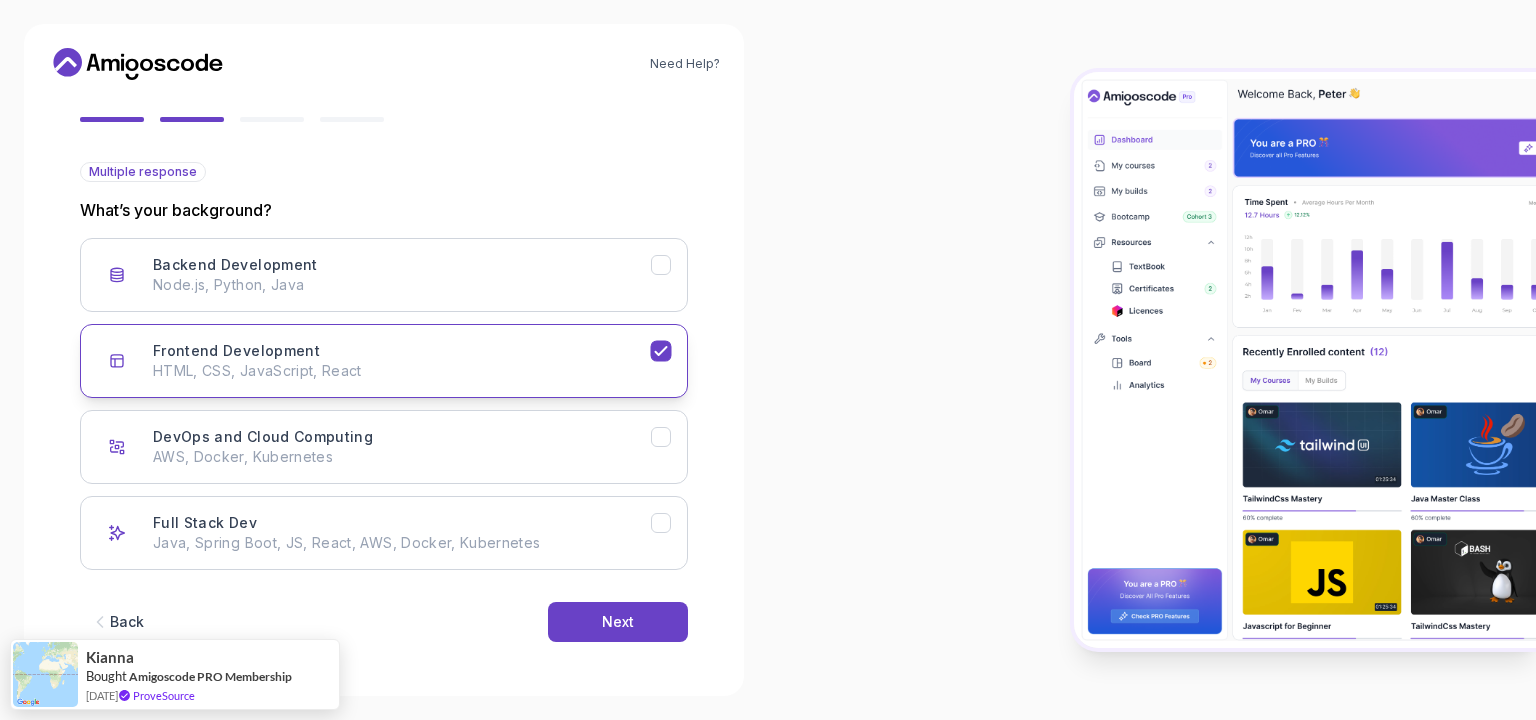 click on "Frontend Development HTML, CSS, JavaScript, React" at bounding box center (402, 361) 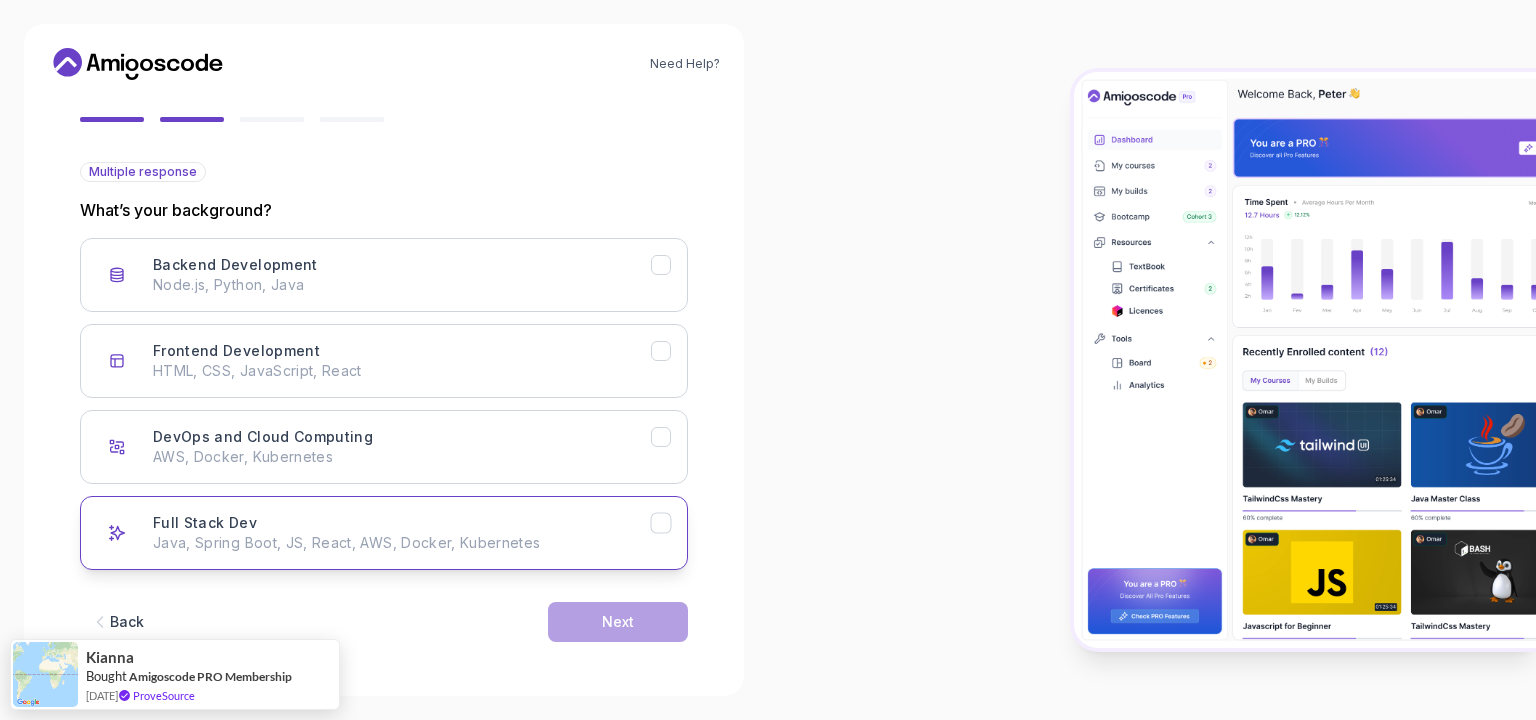 click on "Java, Spring Boot, JS, React, AWS, Docker, Kubernetes" at bounding box center [402, 543] 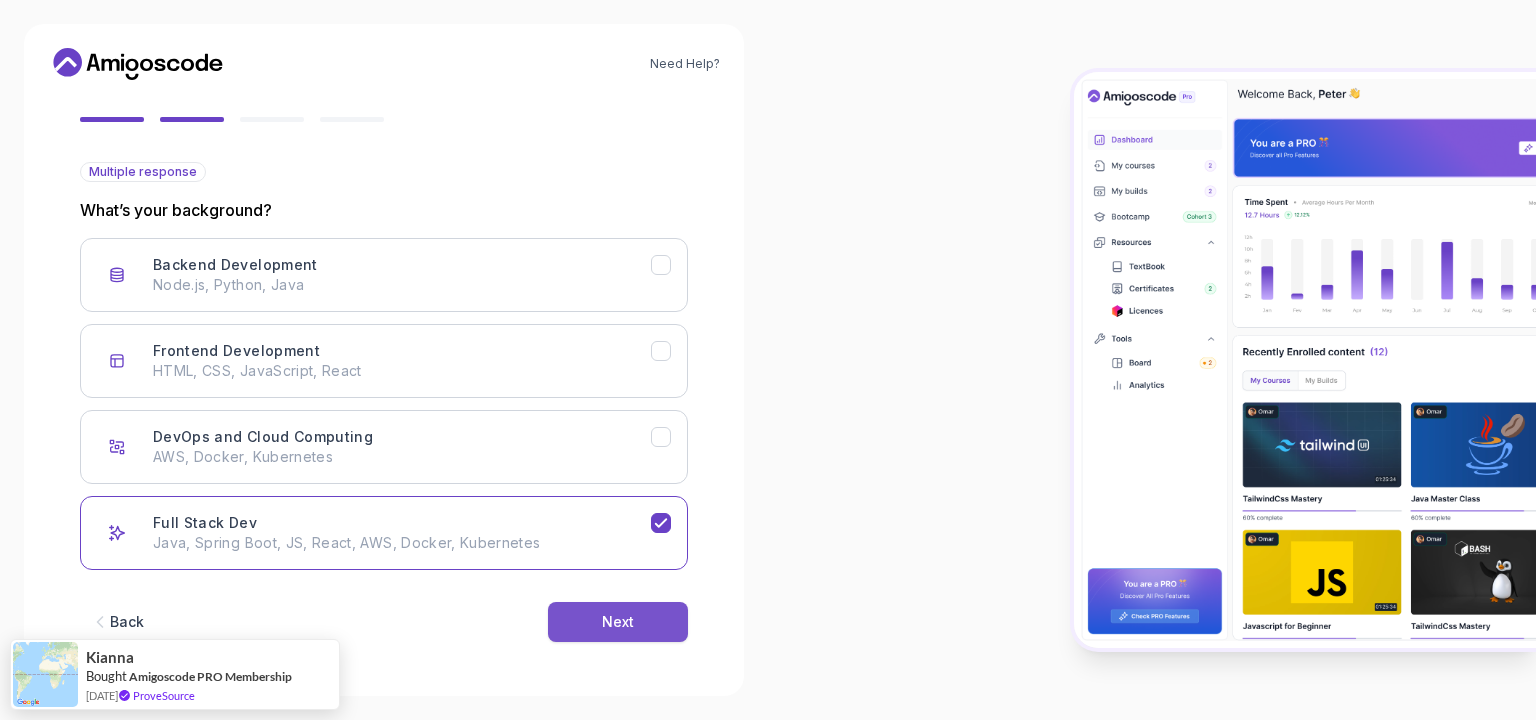 click on "Next" at bounding box center [618, 622] 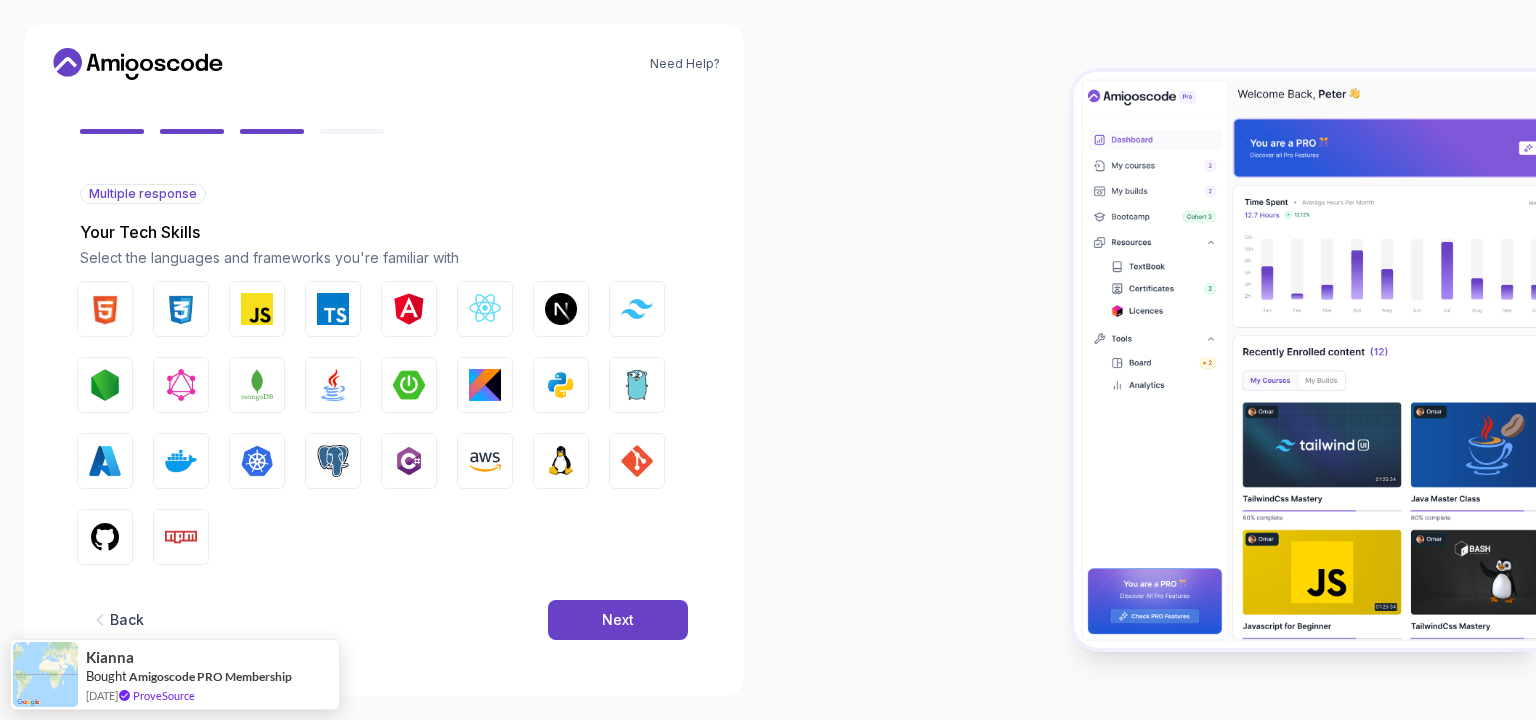 scroll, scrollTop: 152, scrollLeft: 0, axis: vertical 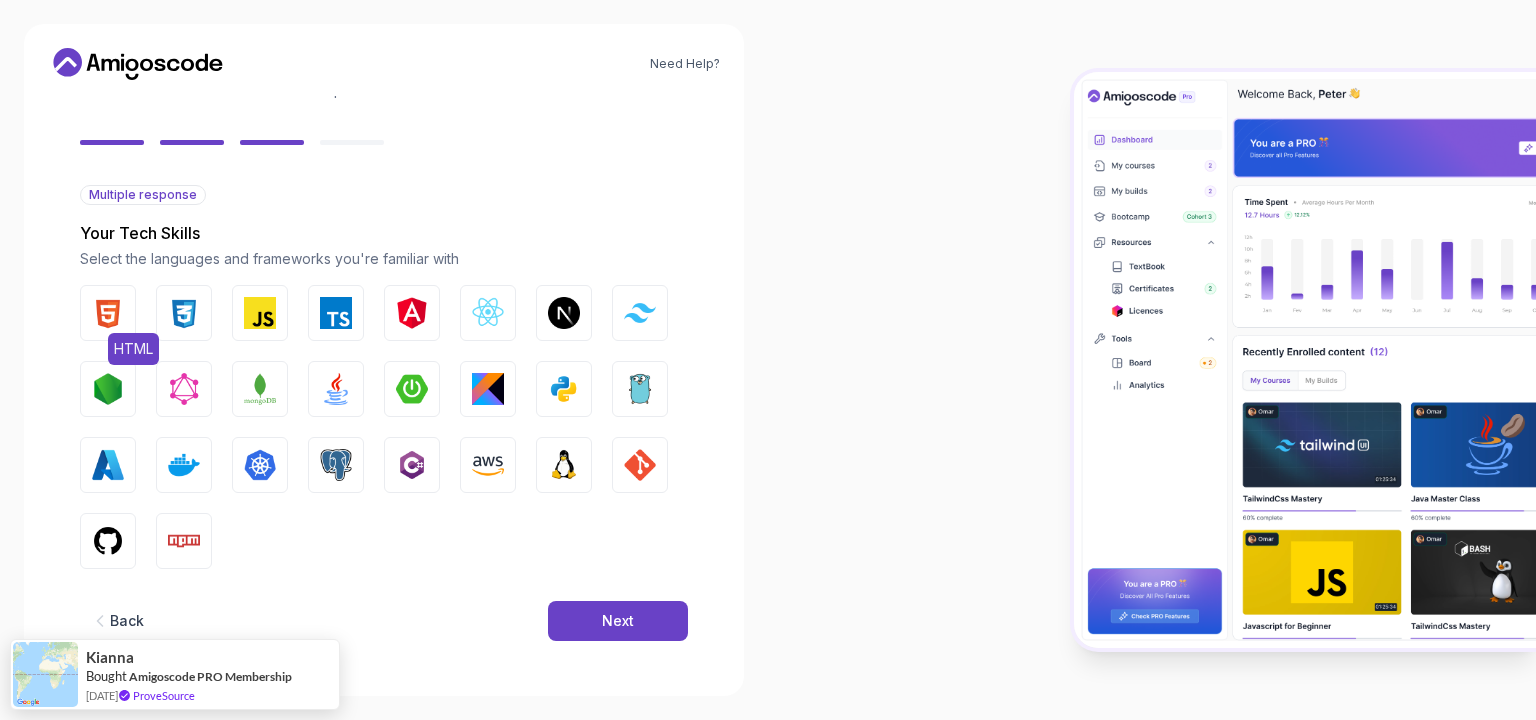 click at bounding box center (108, 313) 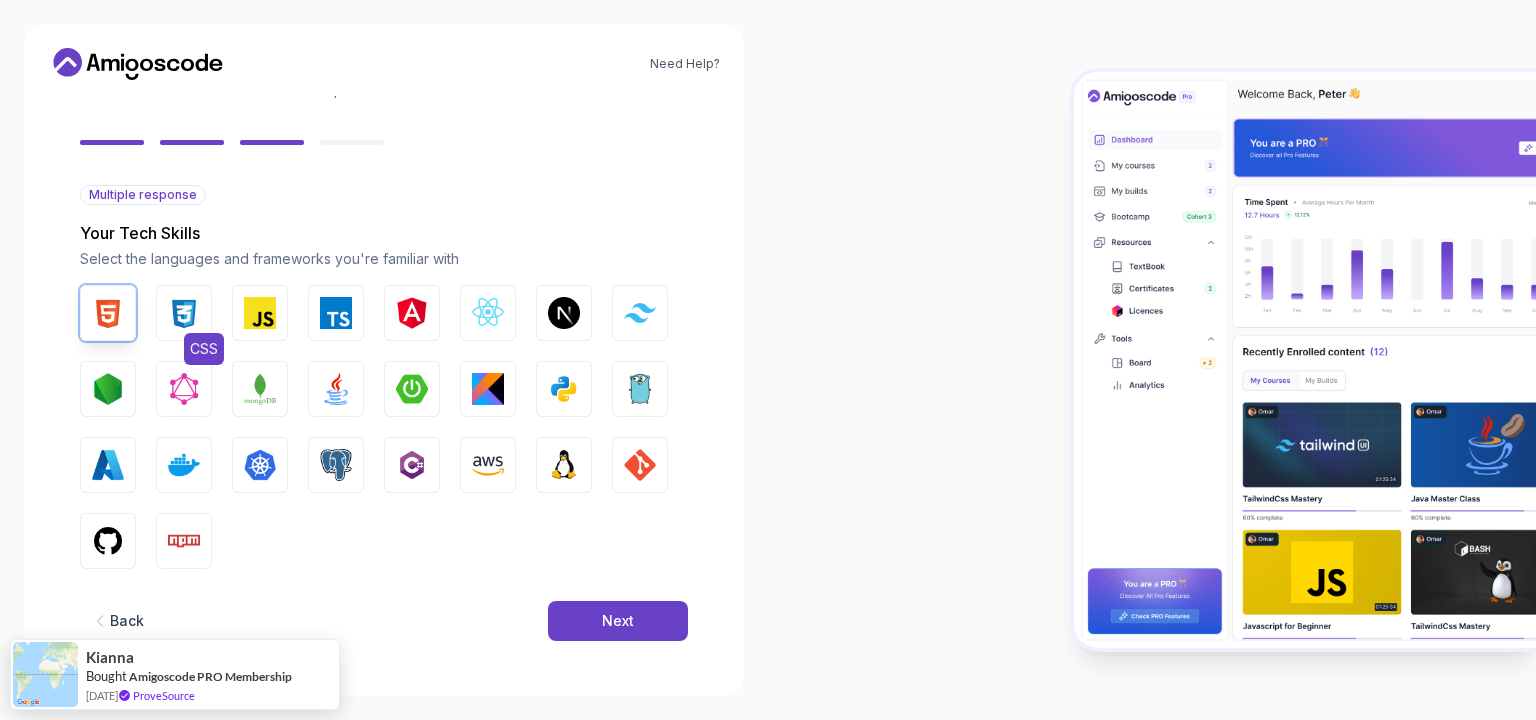 click at bounding box center [184, 313] 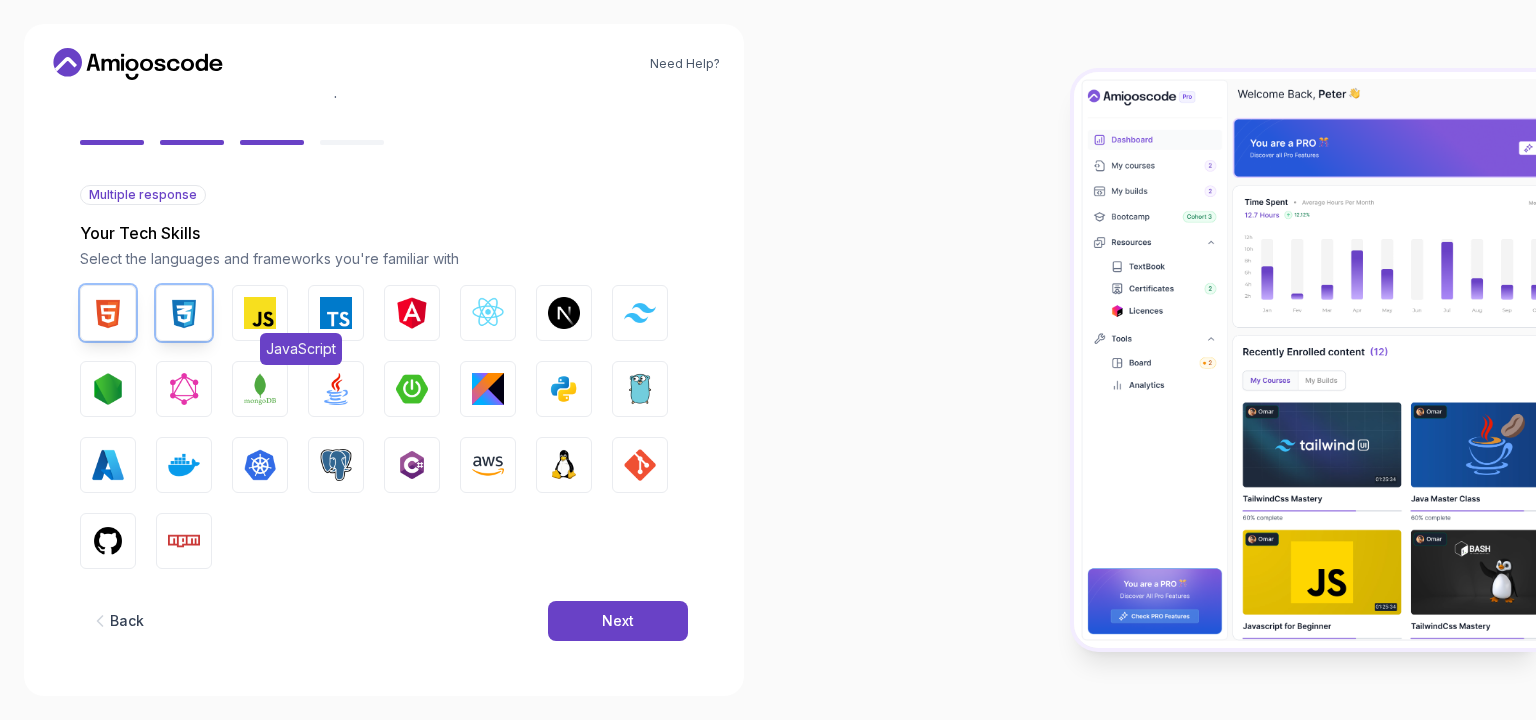click at bounding box center [260, 313] 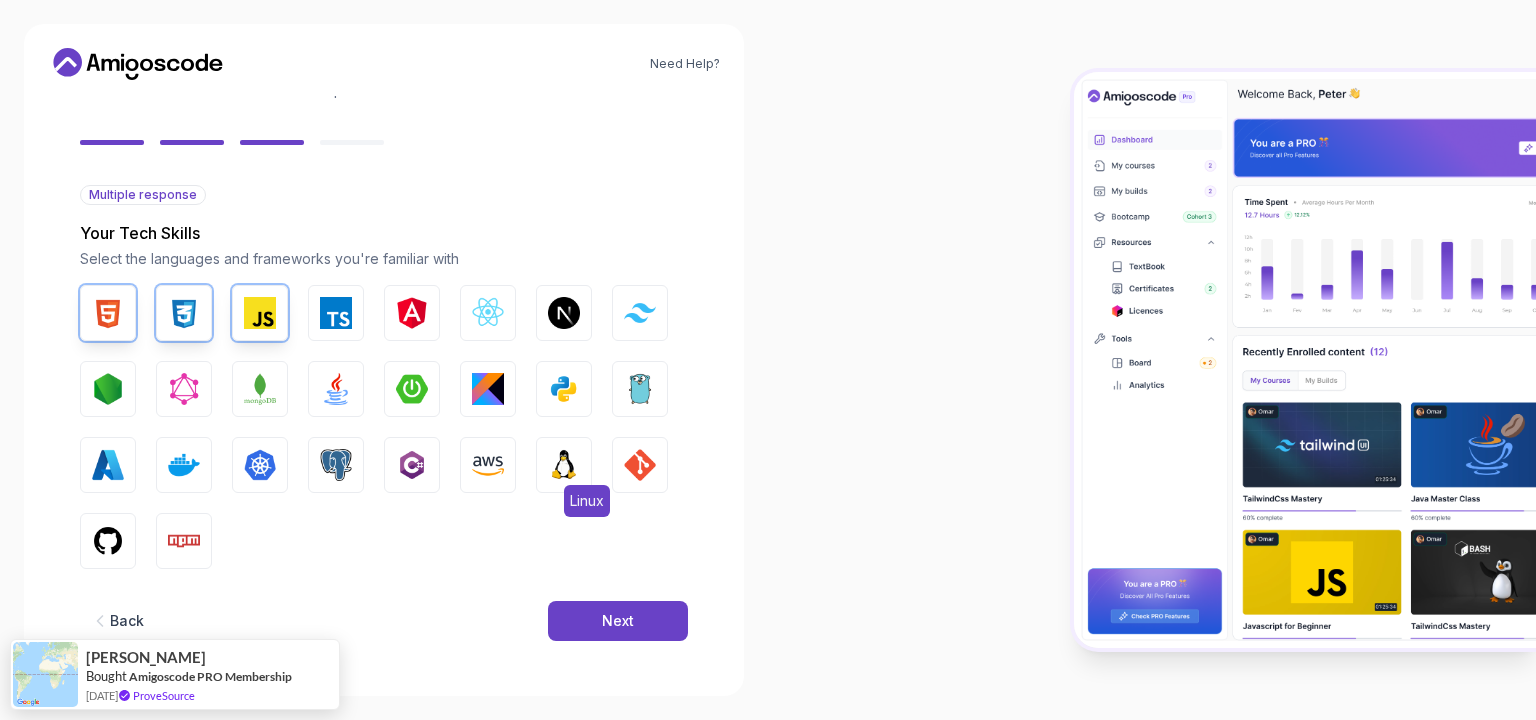 click at bounding box center [564, 465] 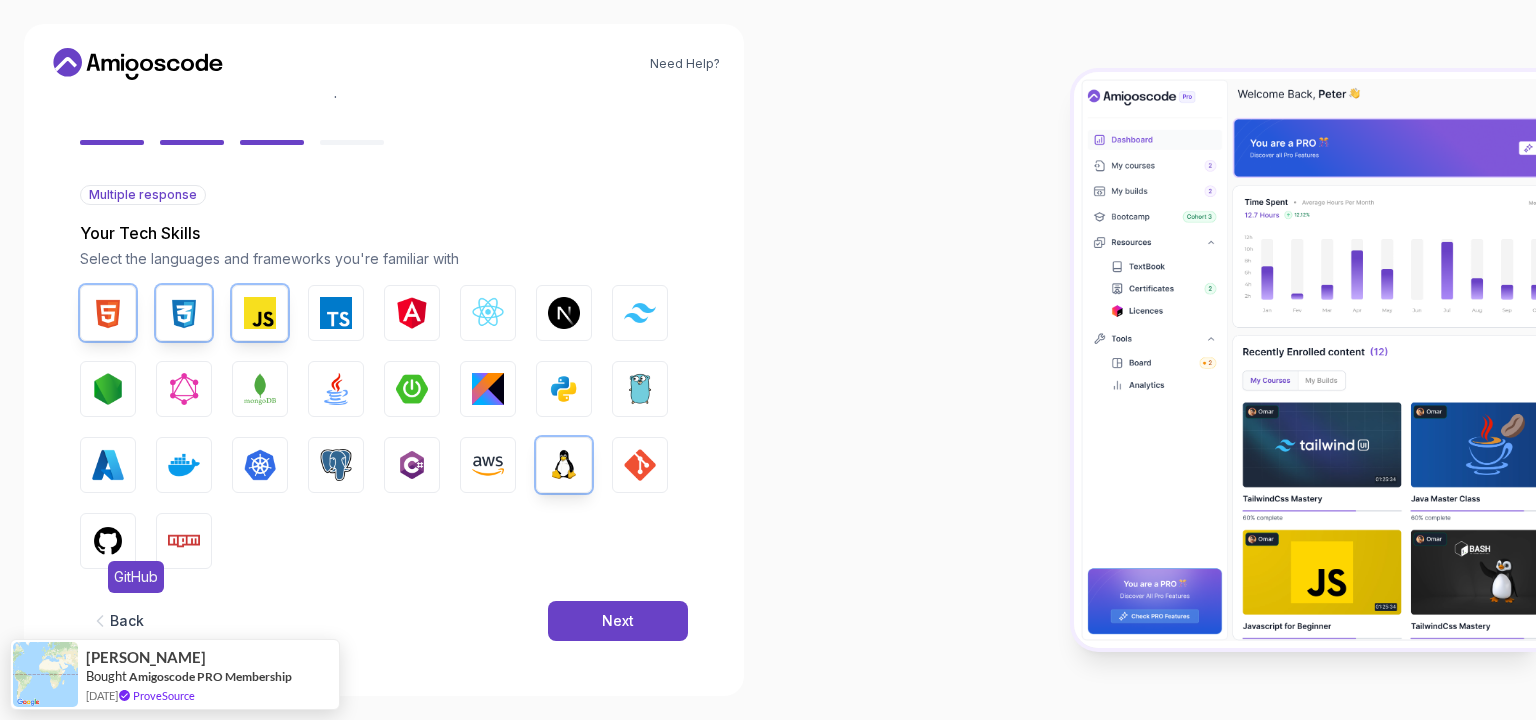 click at bounding box center (108, 541) 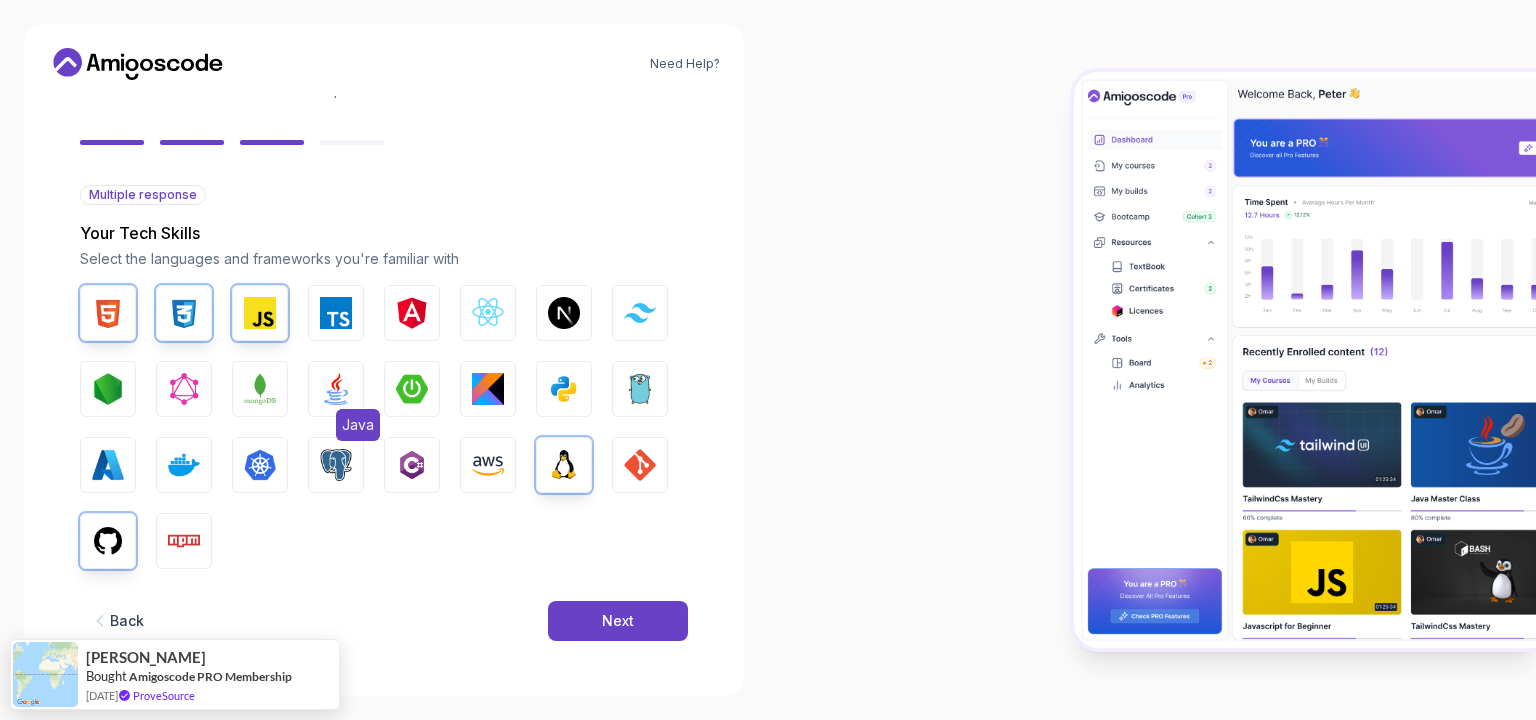 click at bounding box center [336, 389] 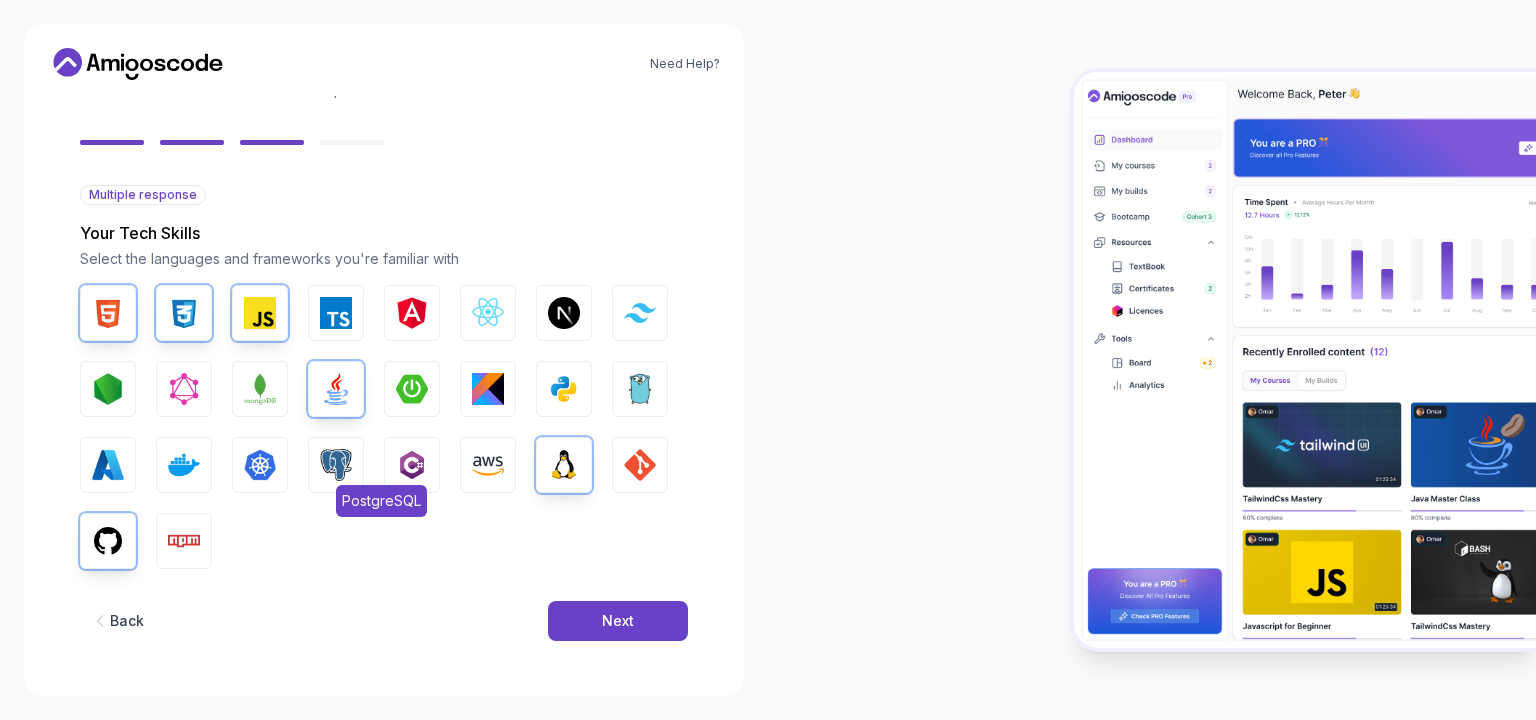 click on "PostgreSQL" at bounding box center [336, 465] 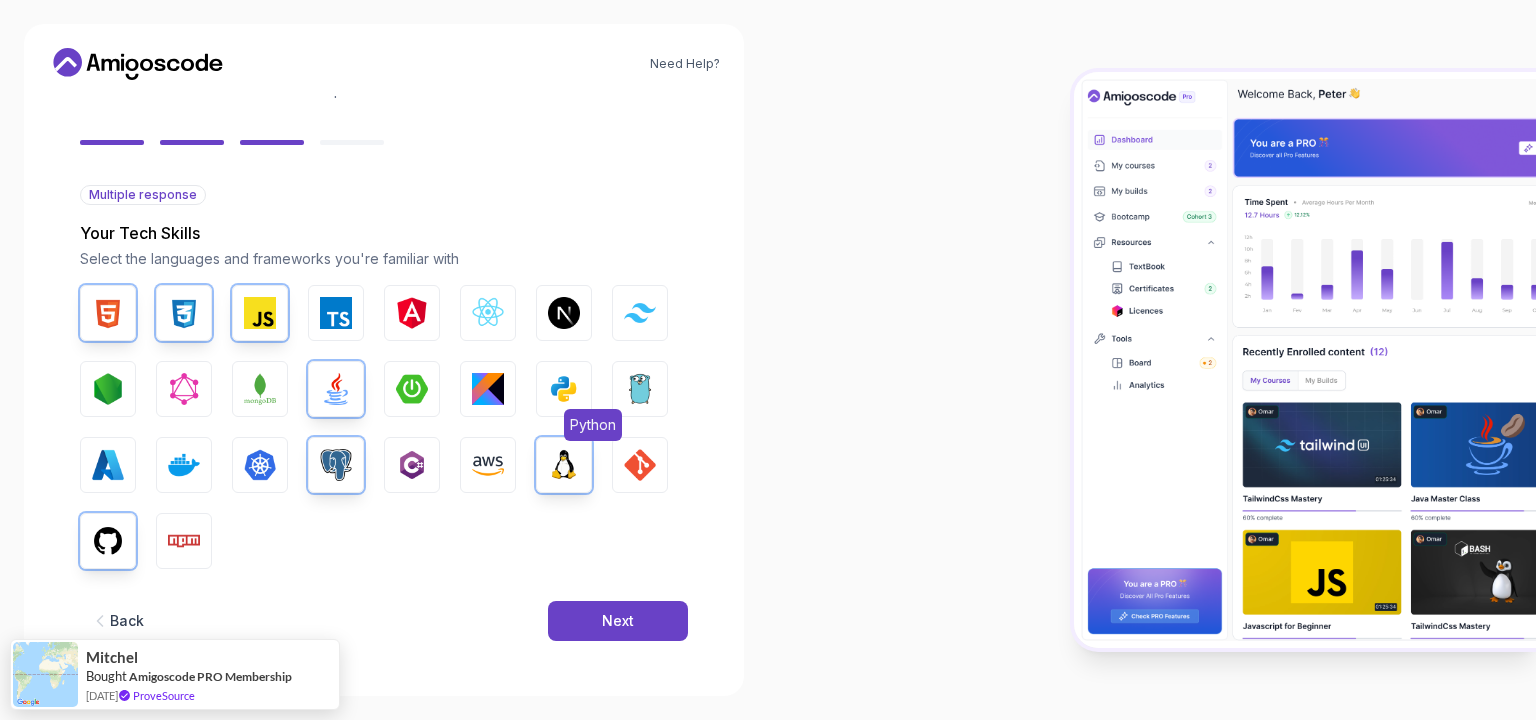 click at bounding box center [564, 389] 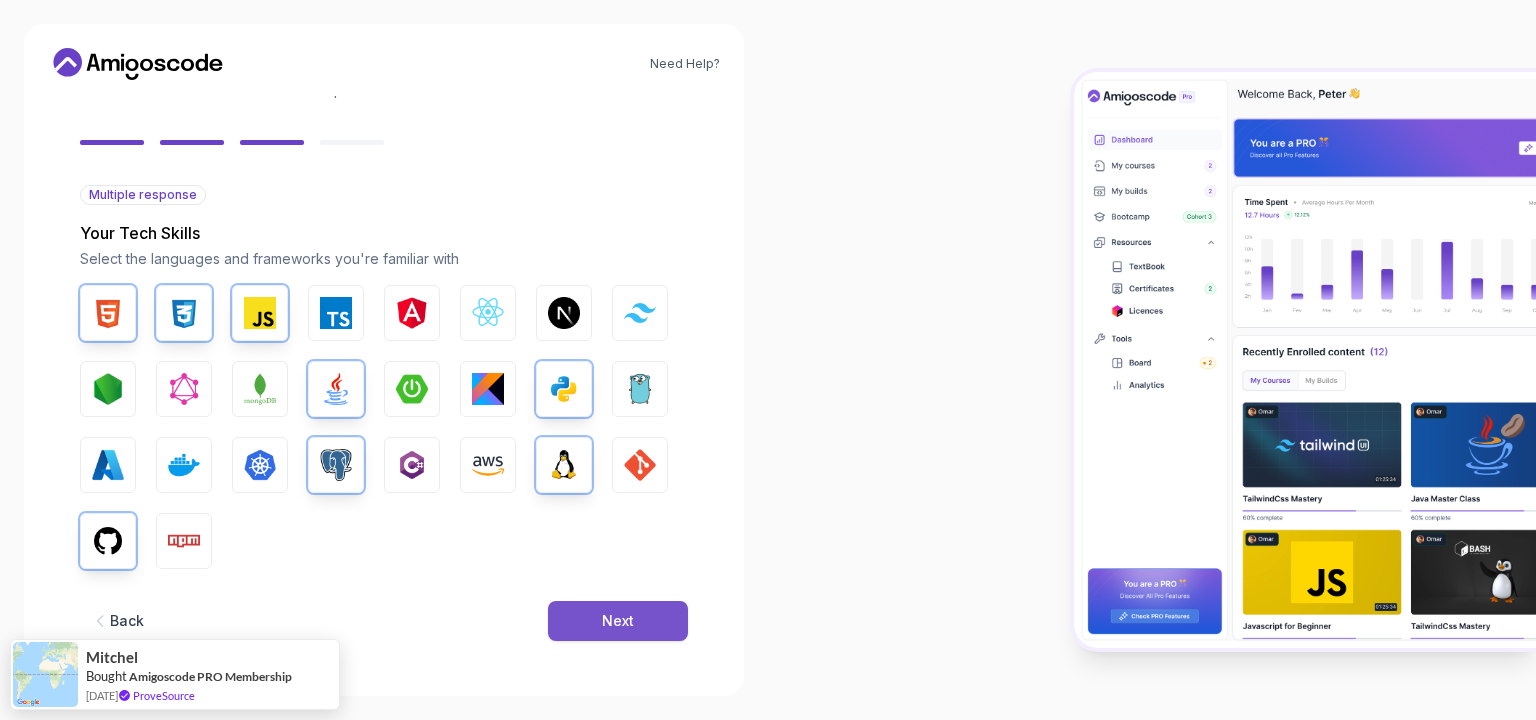 click on "Next" at bounding box center (618, 621) 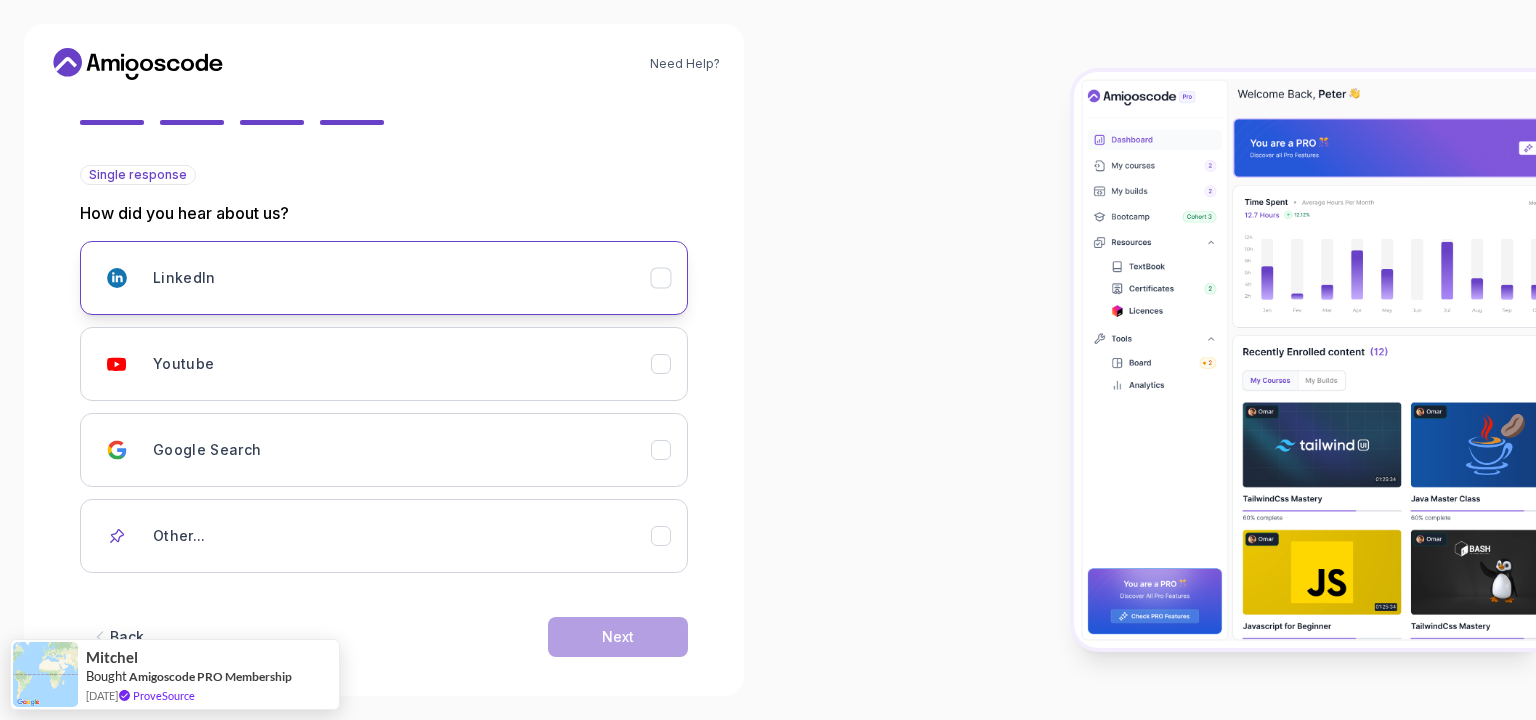 scroll, scrollTop: 187, scrollLeft: 0, axis: vertical 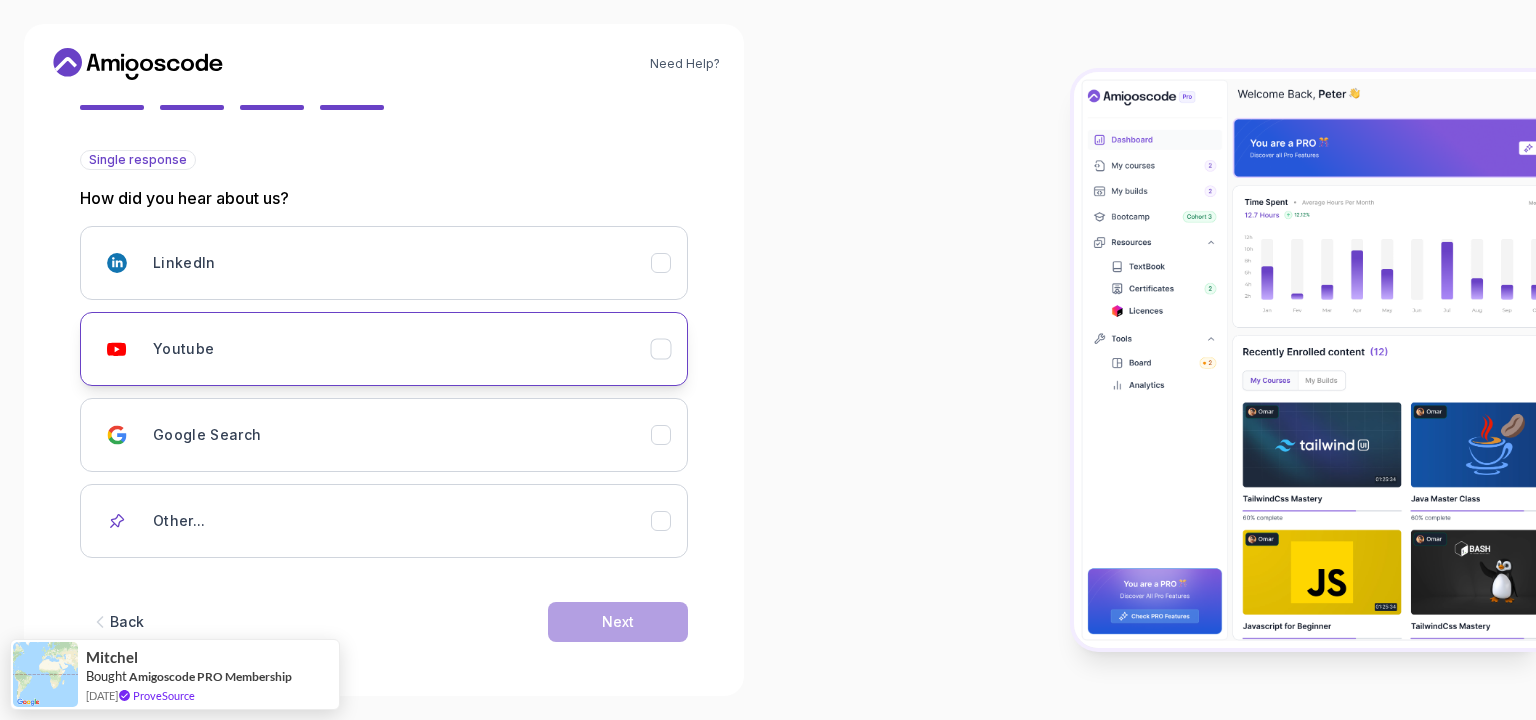 click on "Youtube" at bounding box center [402, 349] 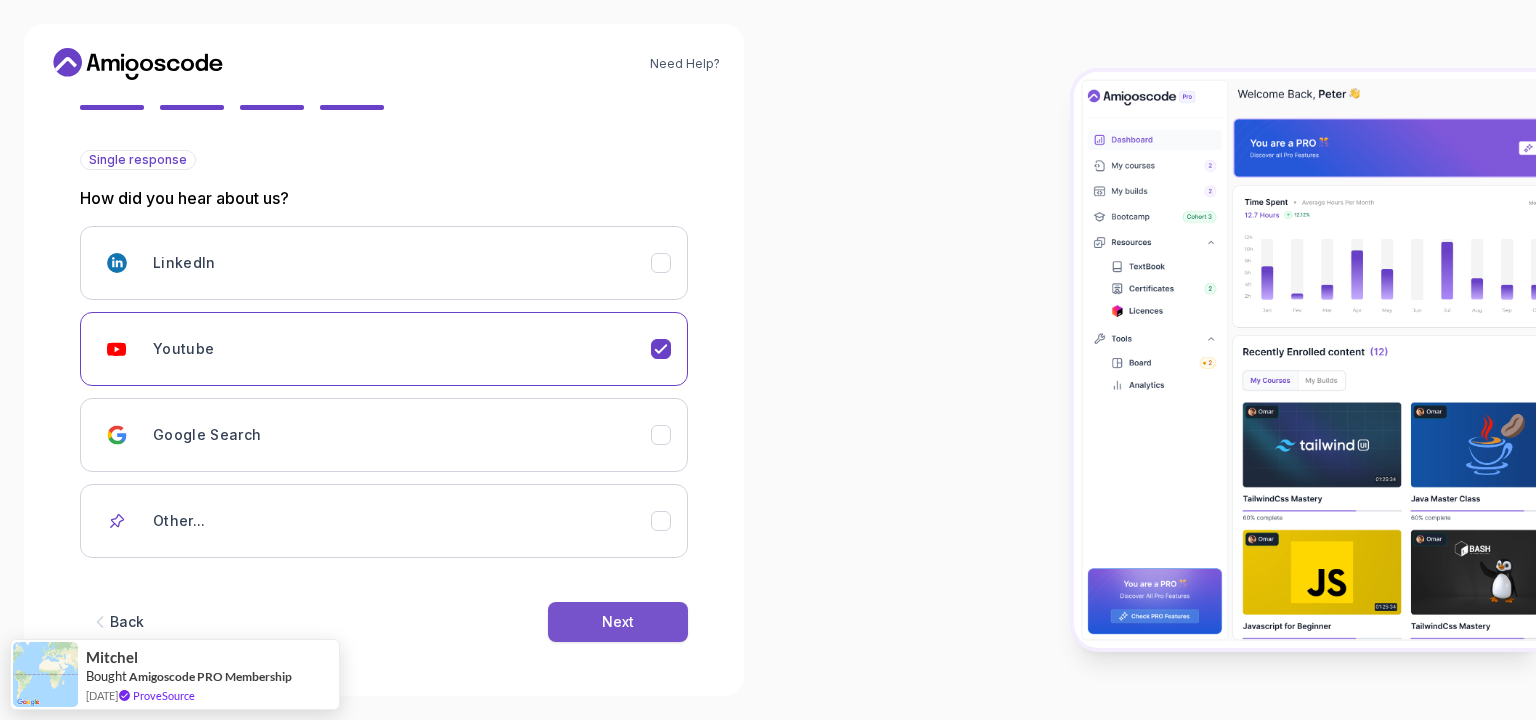 click on "Next" at bounding box center (618, 622) 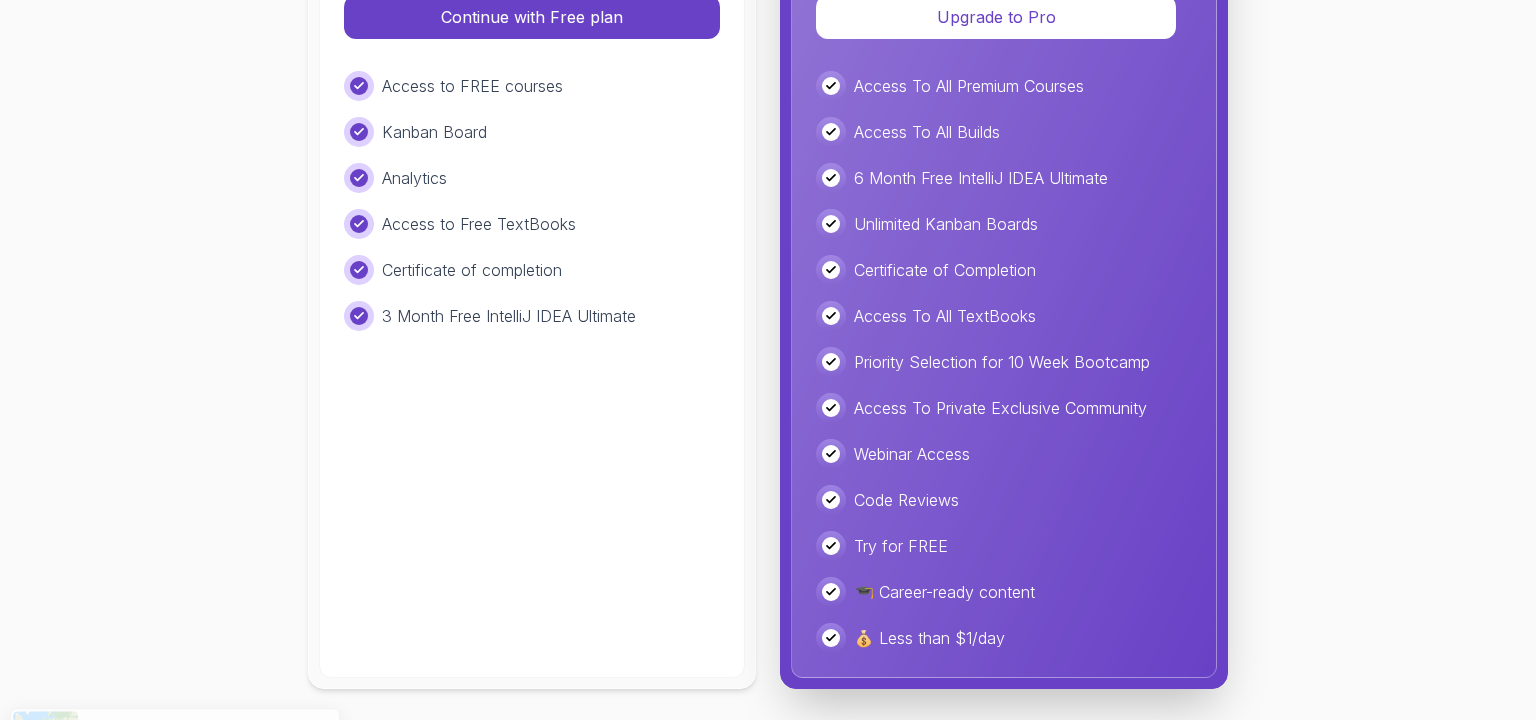 scroll, scrollTop: 64, scrollLeft: 0, axis: vertical 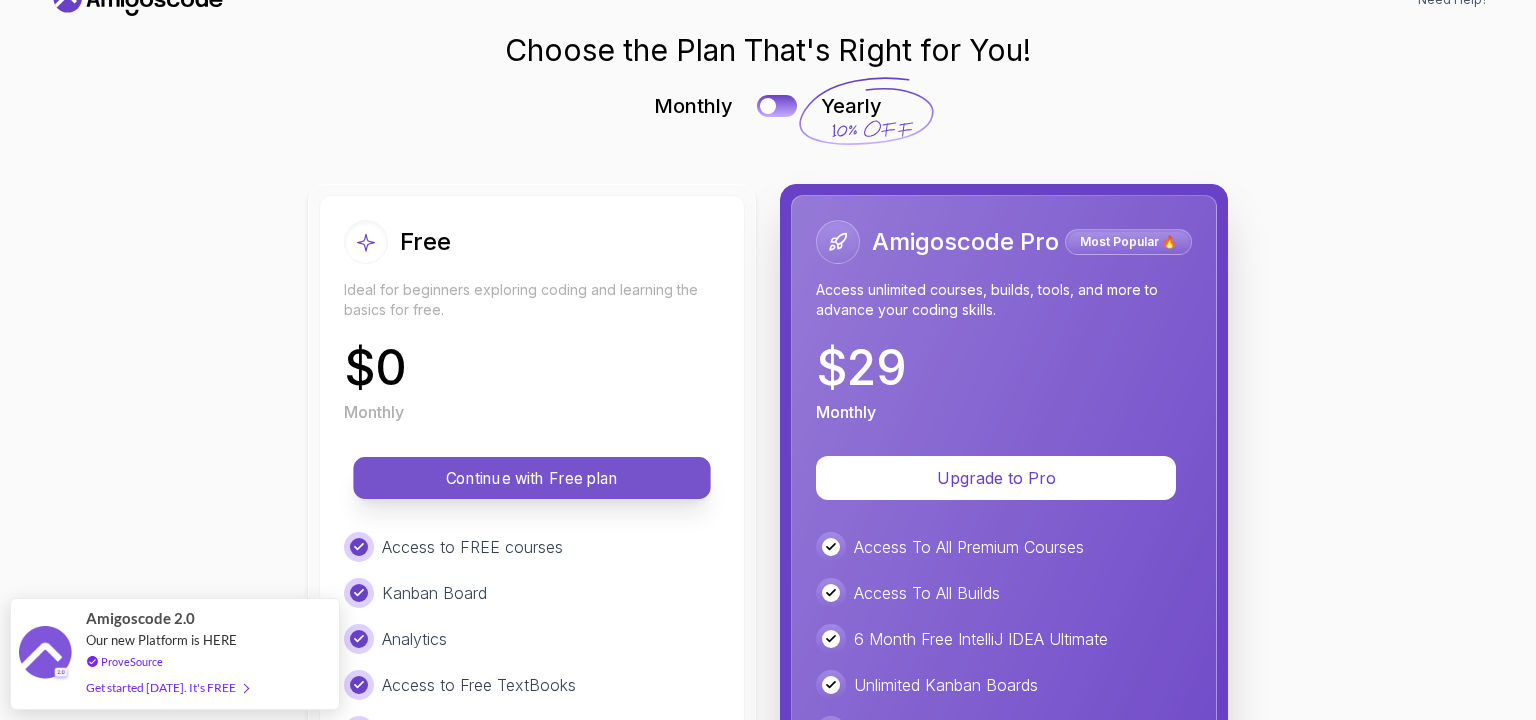 click on "Continue with Free plan" at bounding box center [531, 478] 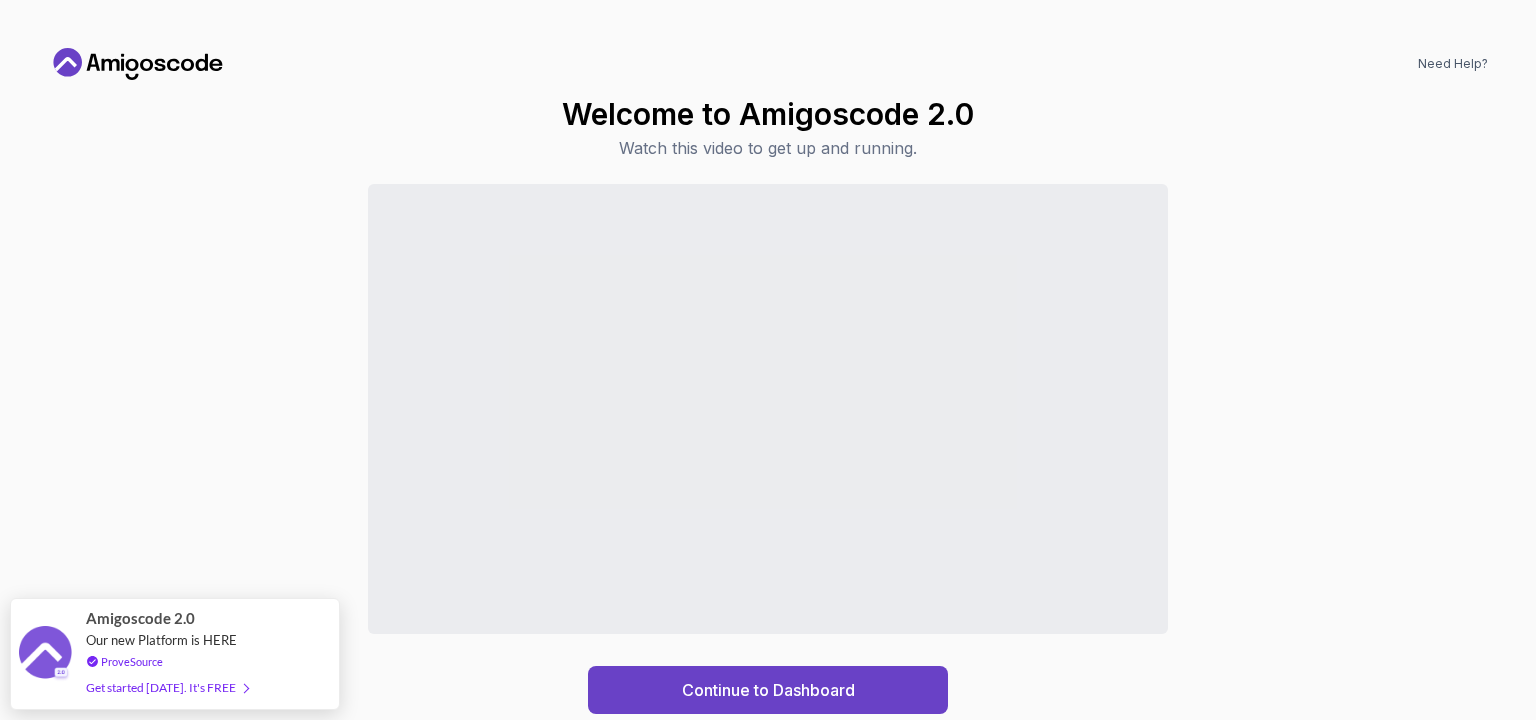 click on "Continue to Dashboard" at bounding box center (768, 449) 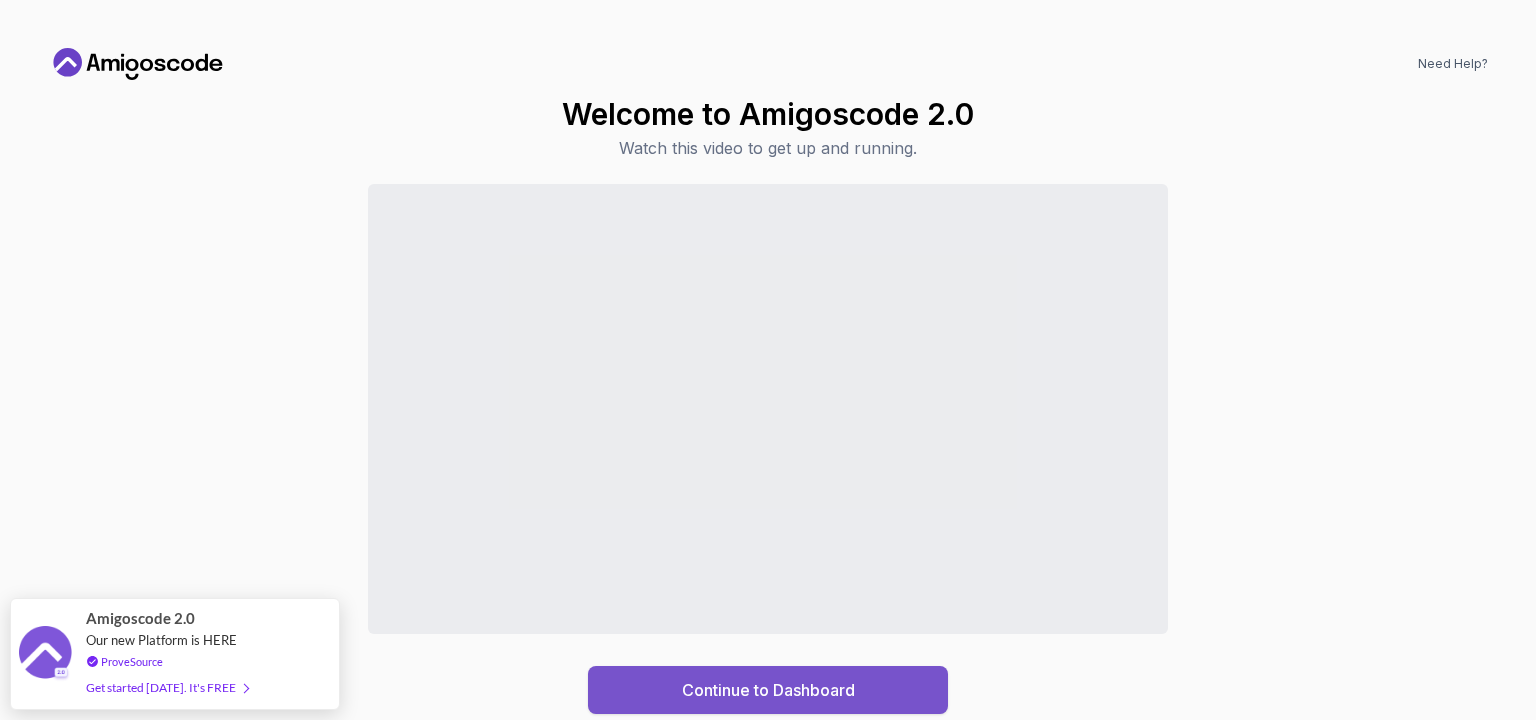 click on "Continue to Dashboard" at bounding box center (768, 690) 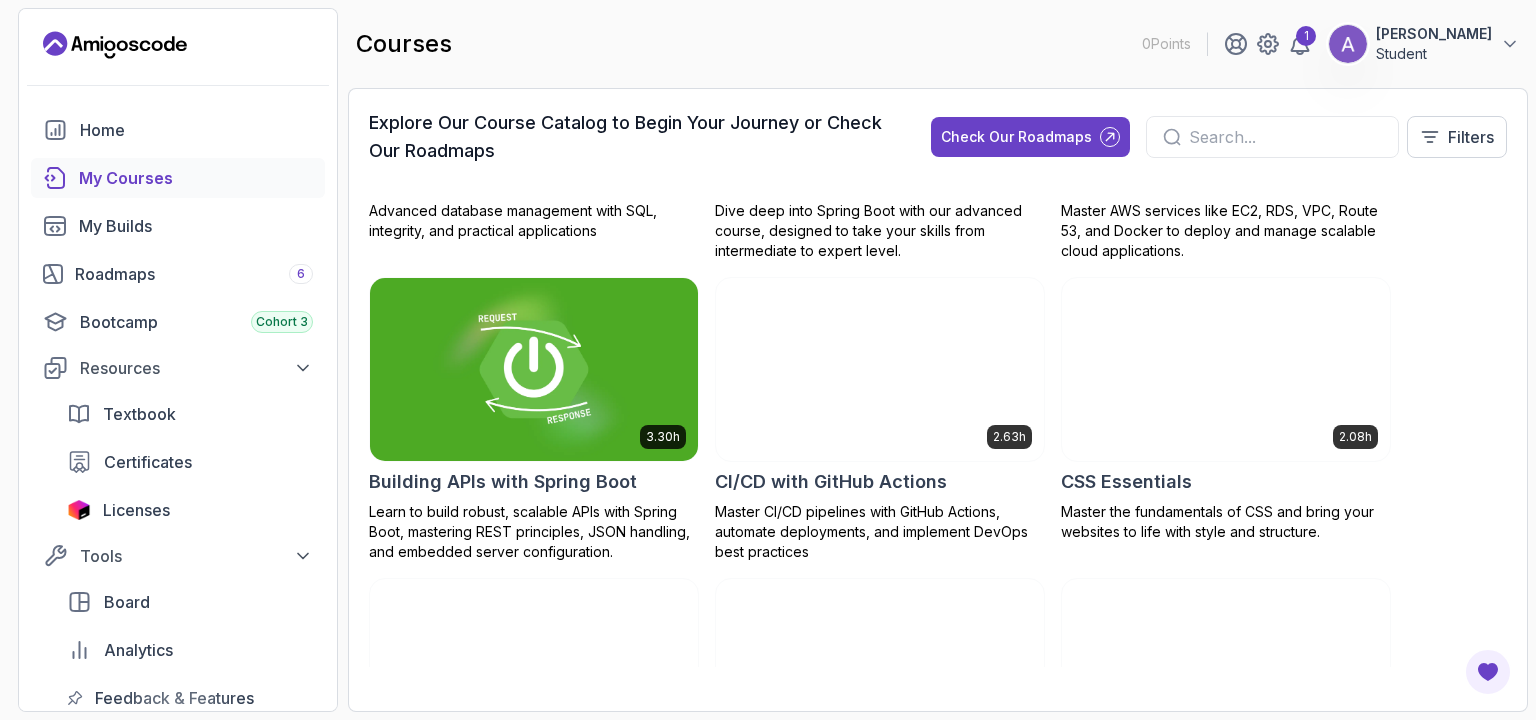 scroll, scrollTop: 345, scrollLeft: 0, axis: vertical 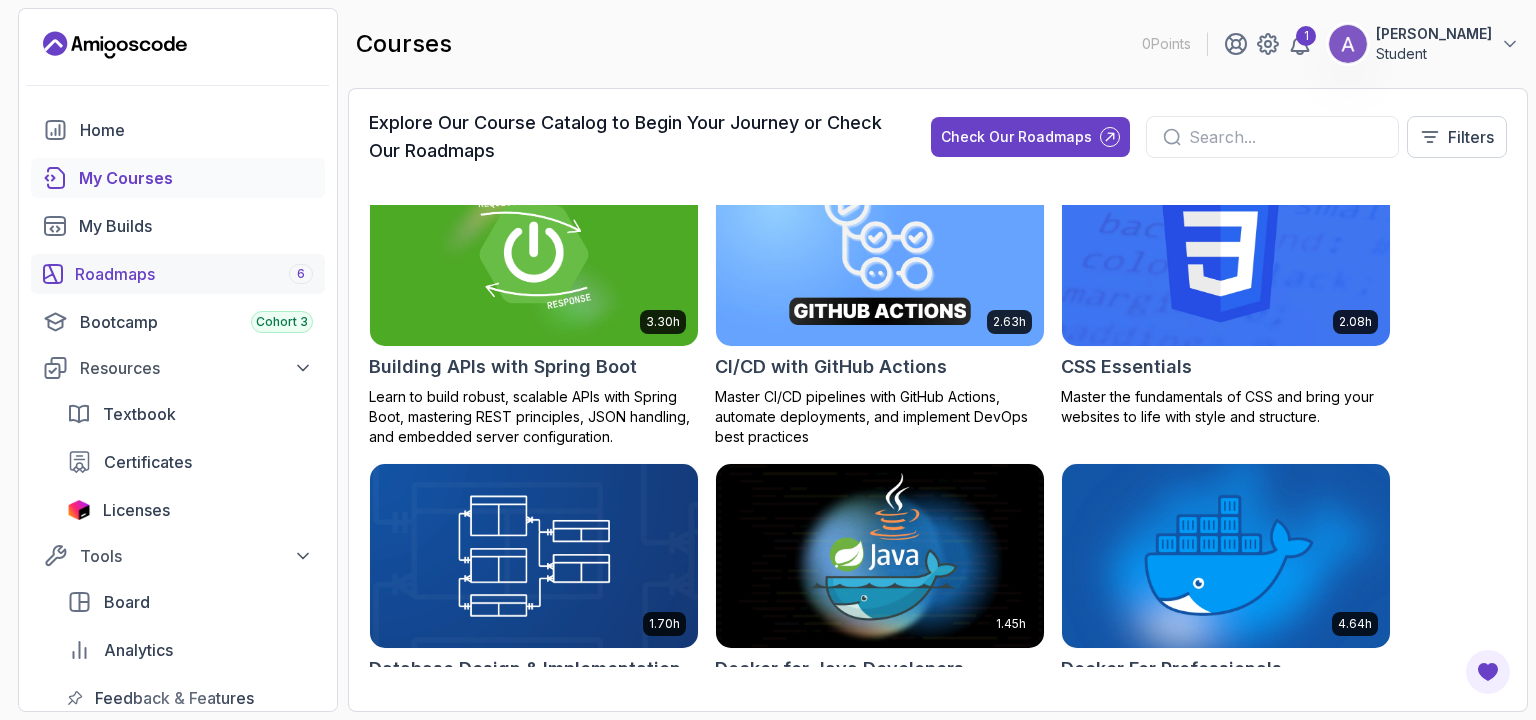 click on "Roadmaps 6" at bounding box center [194, 274] 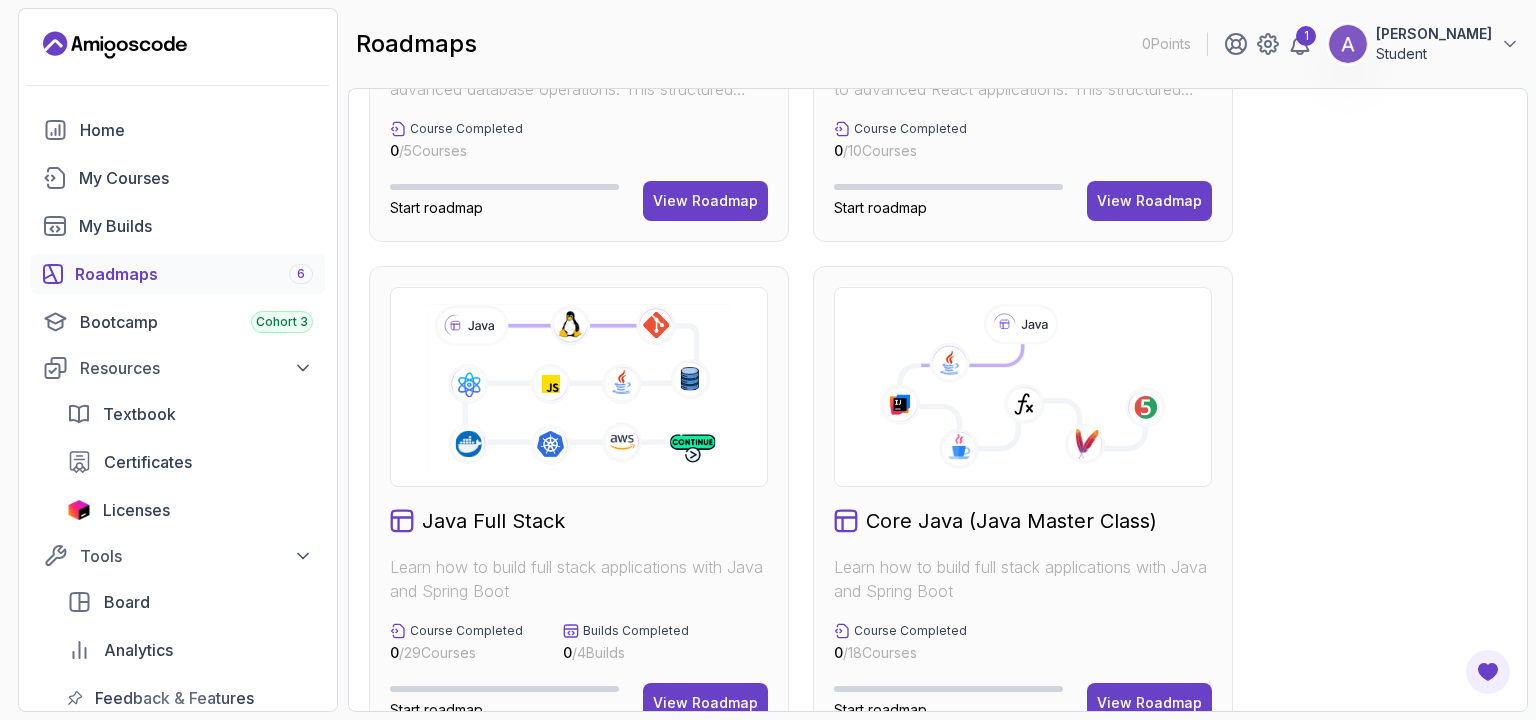 scroll, scrollTop: 576, scrollLeft: 0, axis: vertical 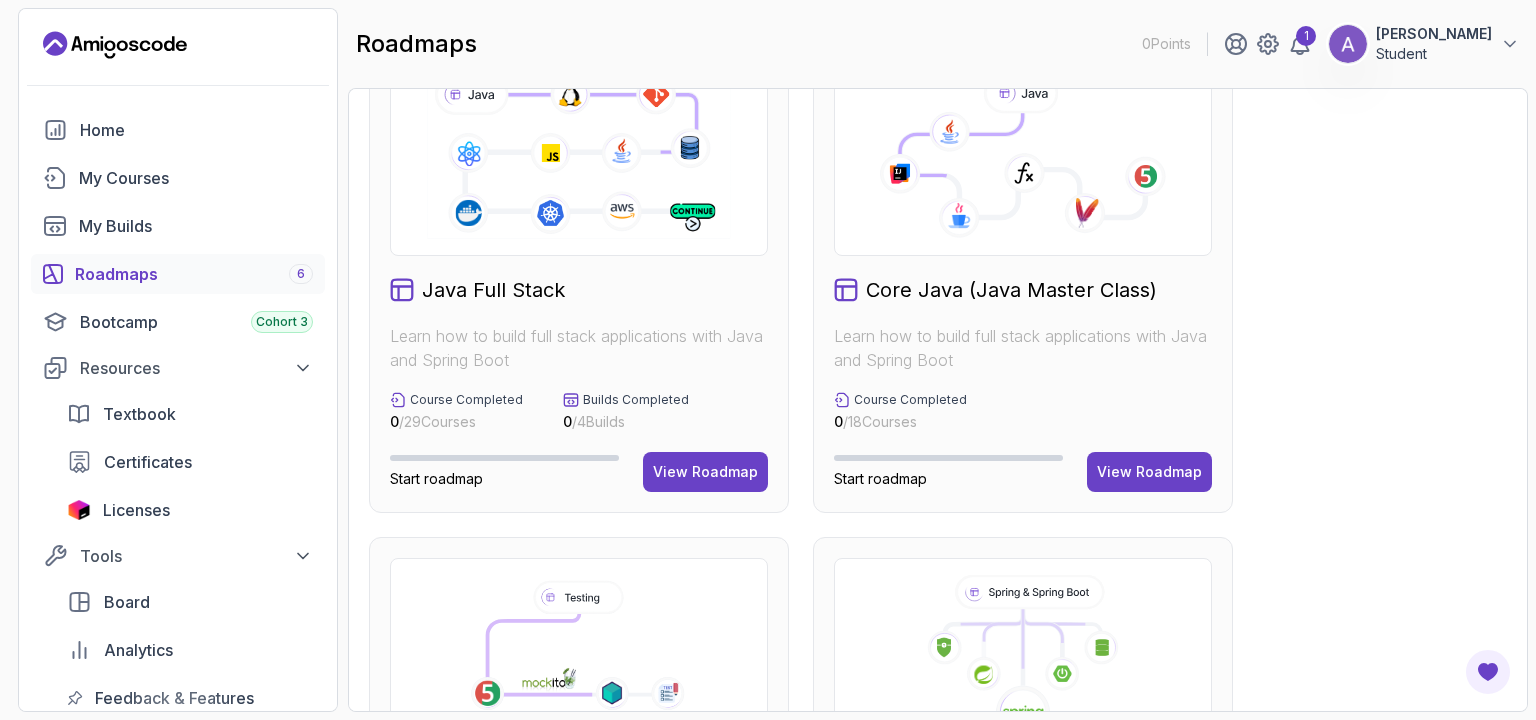 click on "Java Full Stack" at bounding box center (493, 290) 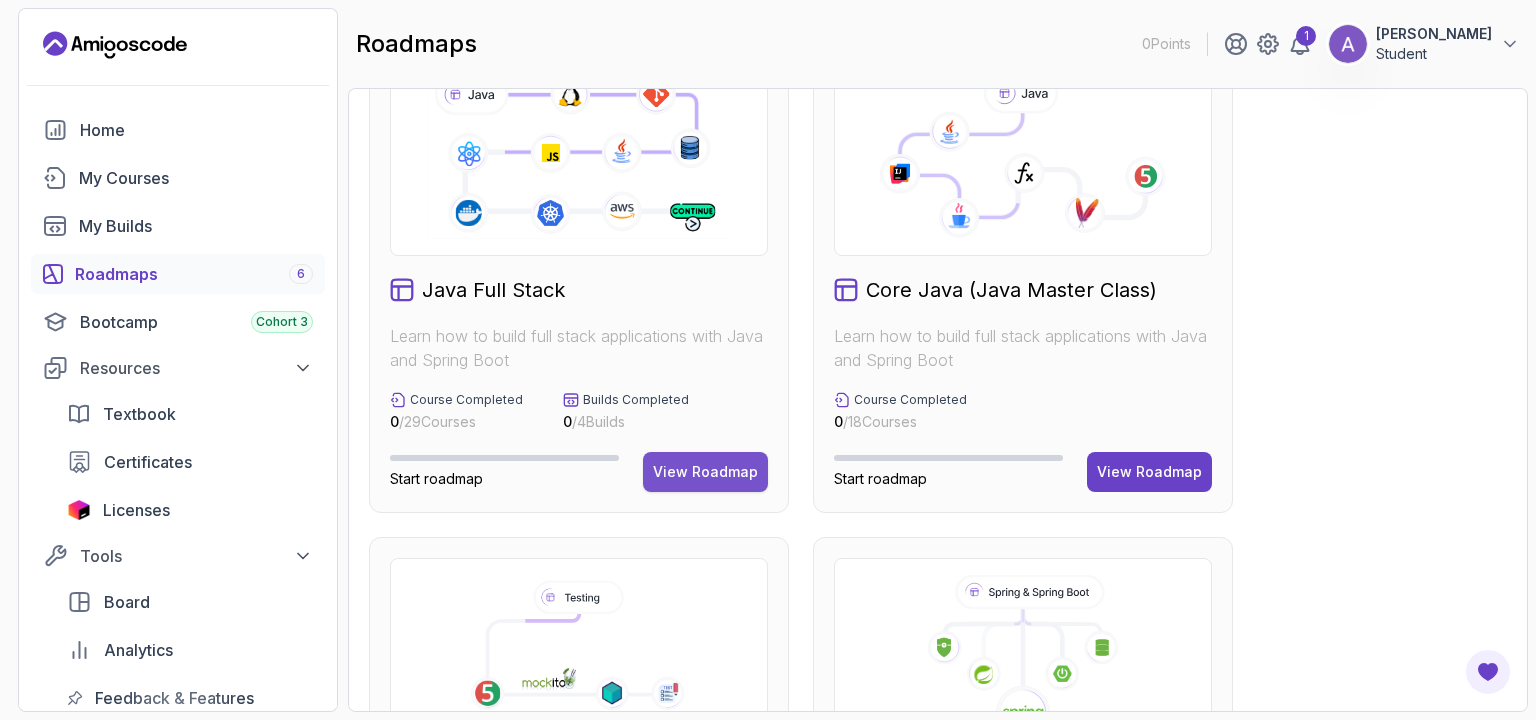 click on "View Roadmap" at bounding box center [705, 472] 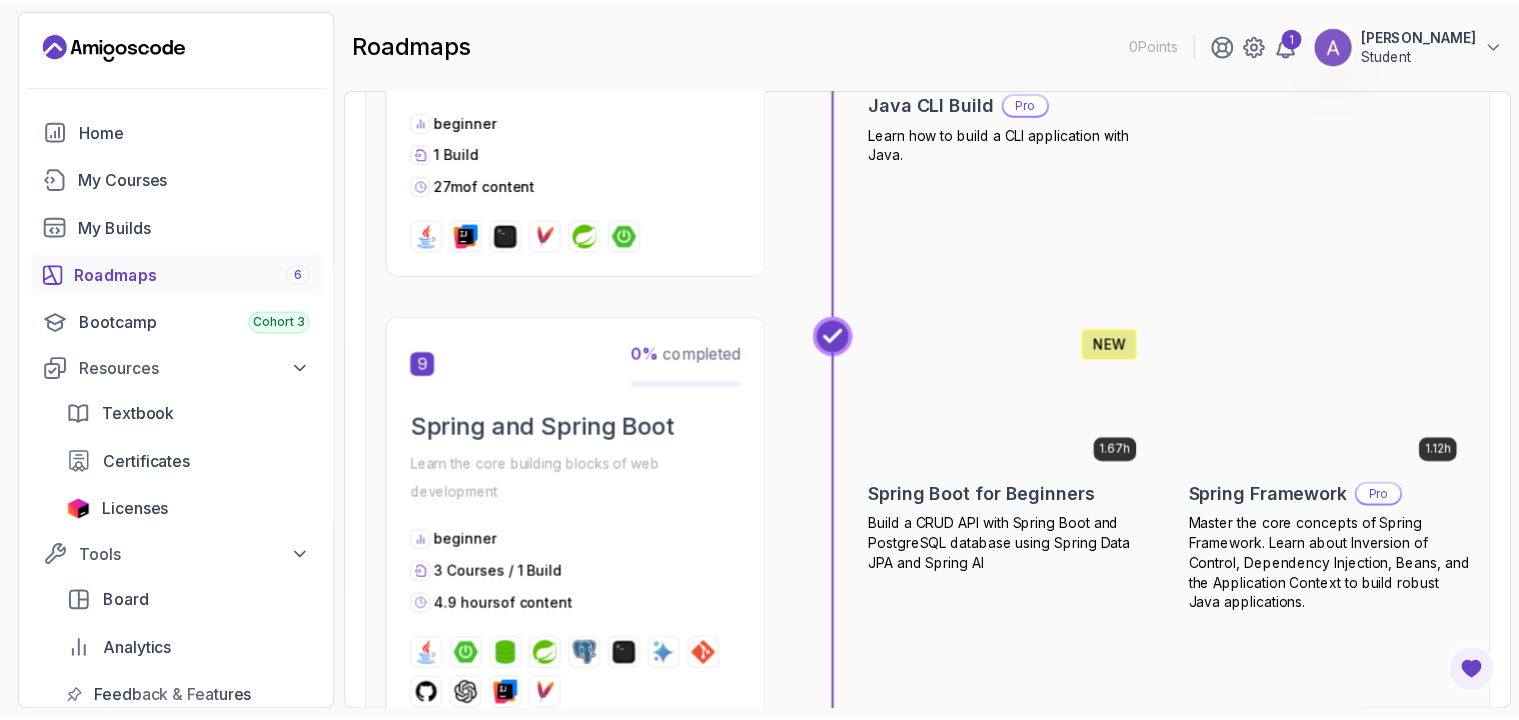 scroll, scrollTop: 3686, scrollLeft: 0, axis: vertical 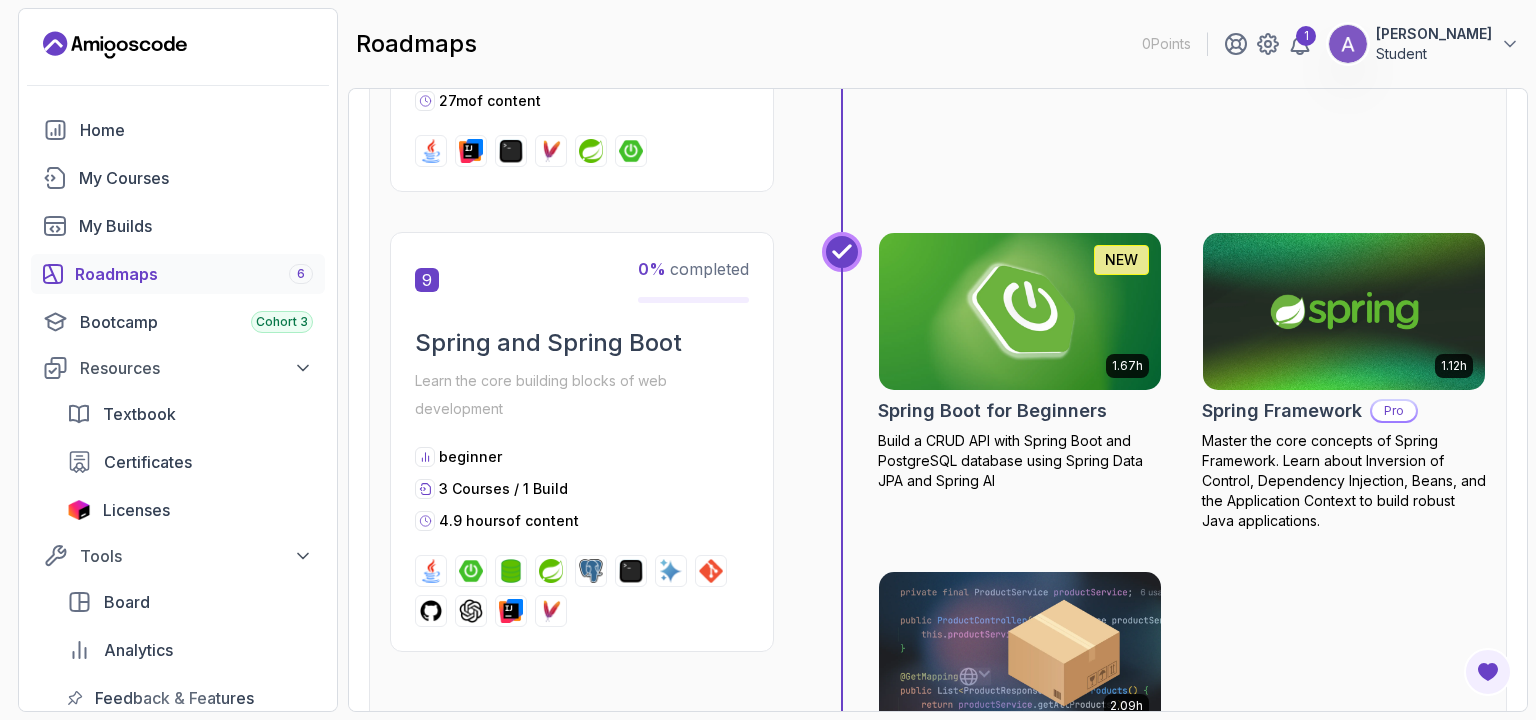 click at bounding box center (1020, 312) 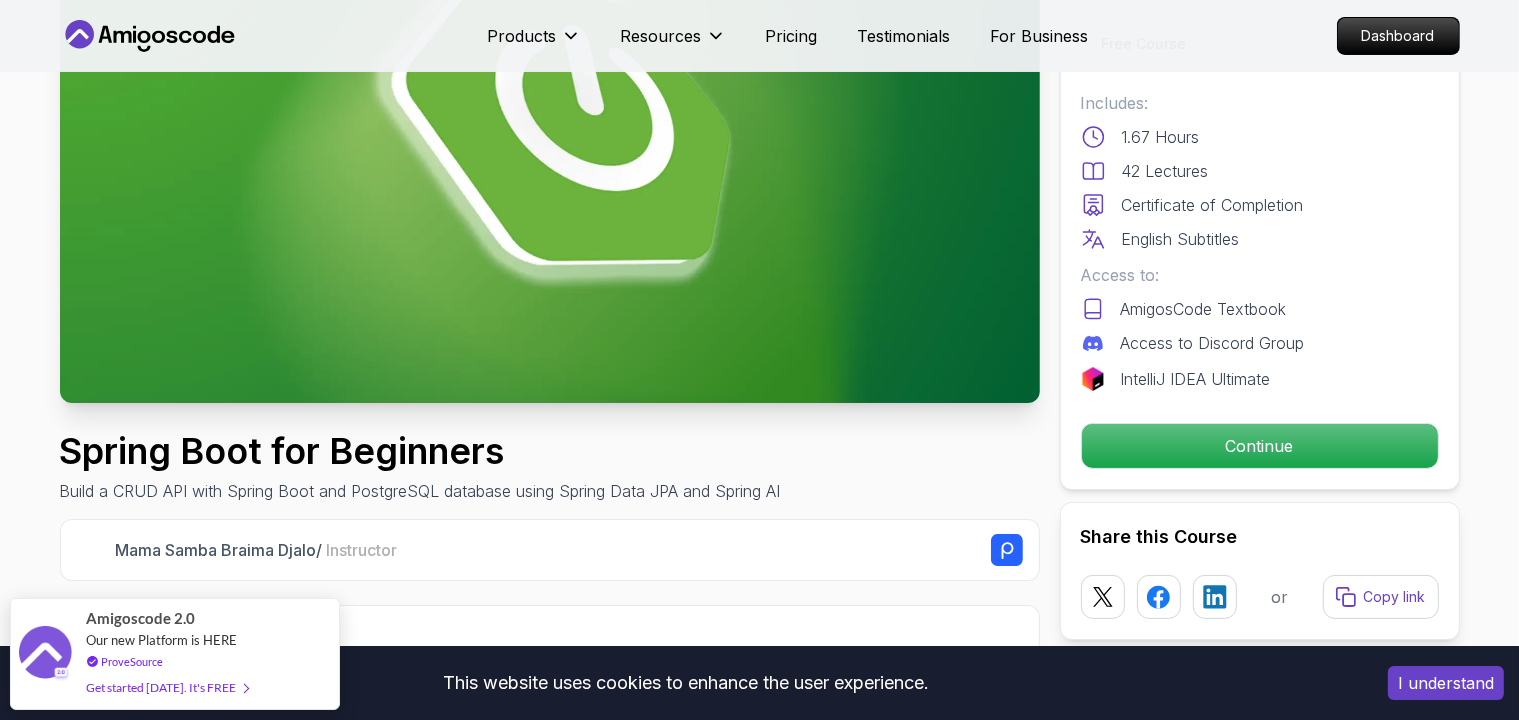 scroll, scrollTop: 105, scrollLeft: 0, axis: vertical 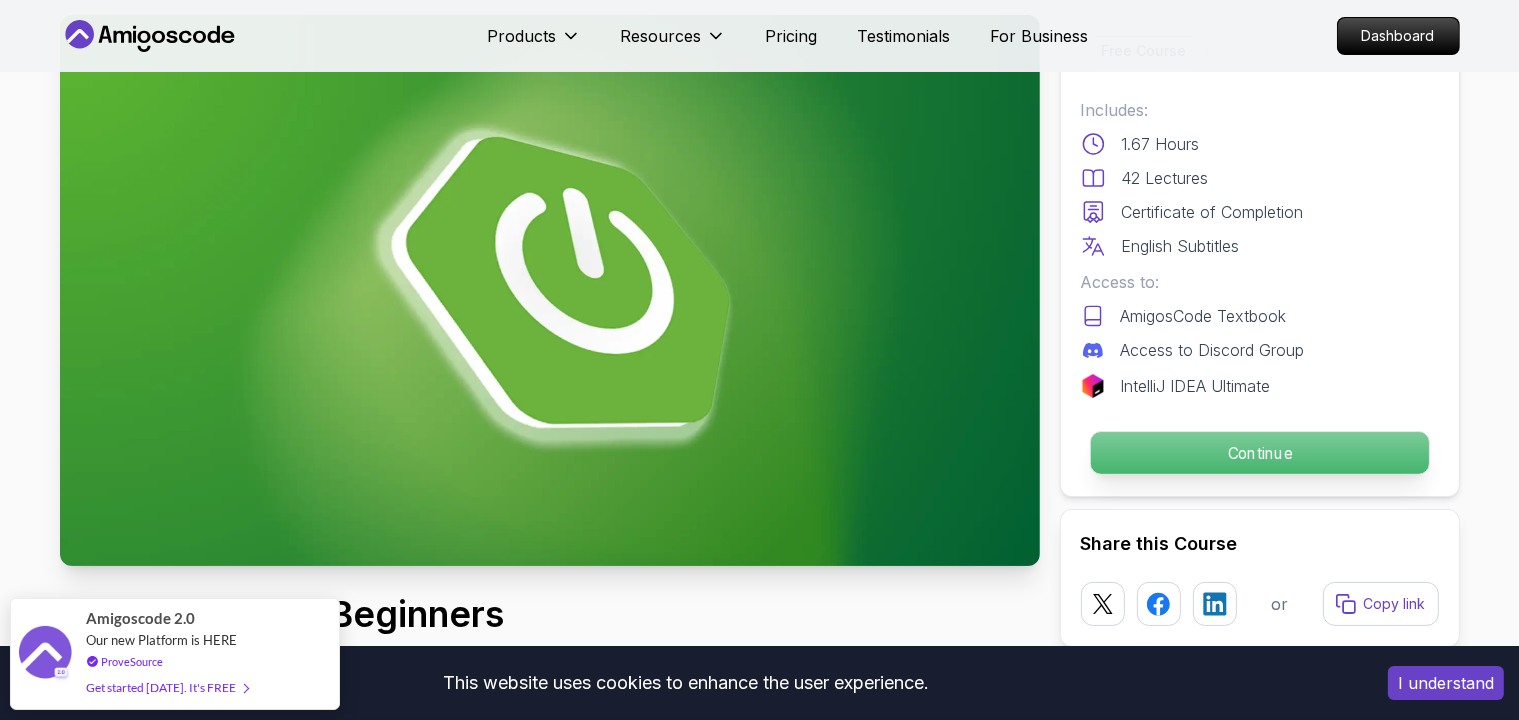 click on "Continue" at bounding box center (1259, 453) 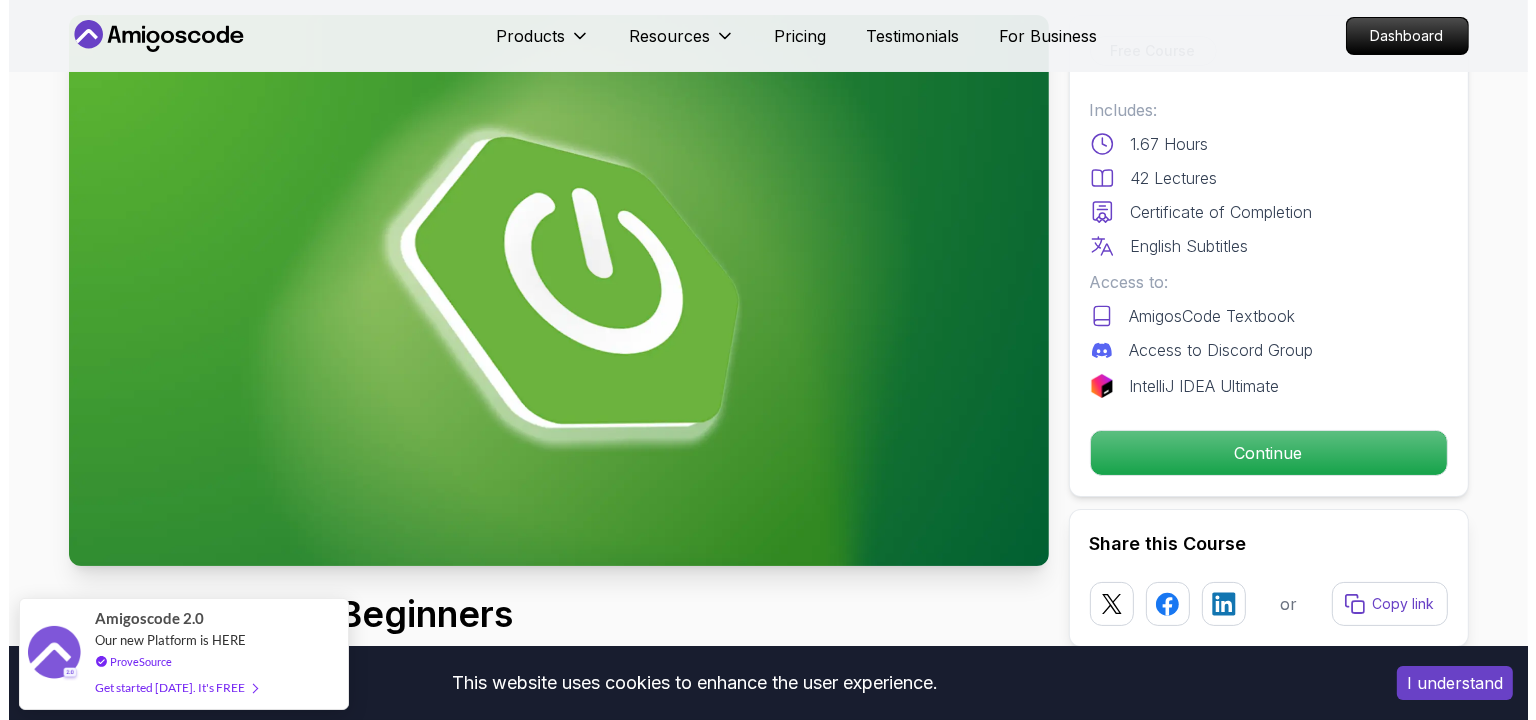 scroll, scrollTop: 0, scrollLeft: 0, axis: both 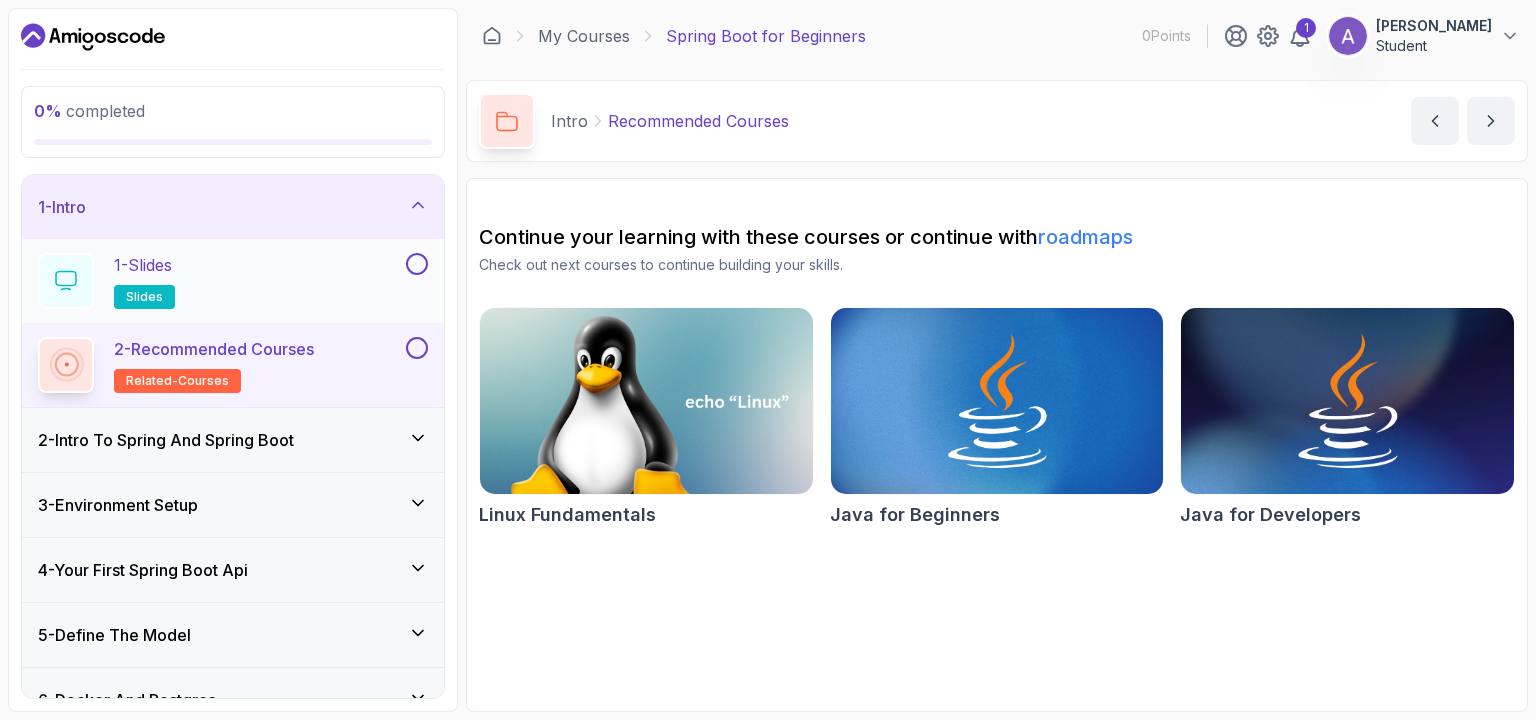 click on "1  -  Slides slides" at bounding box center (220, 281) 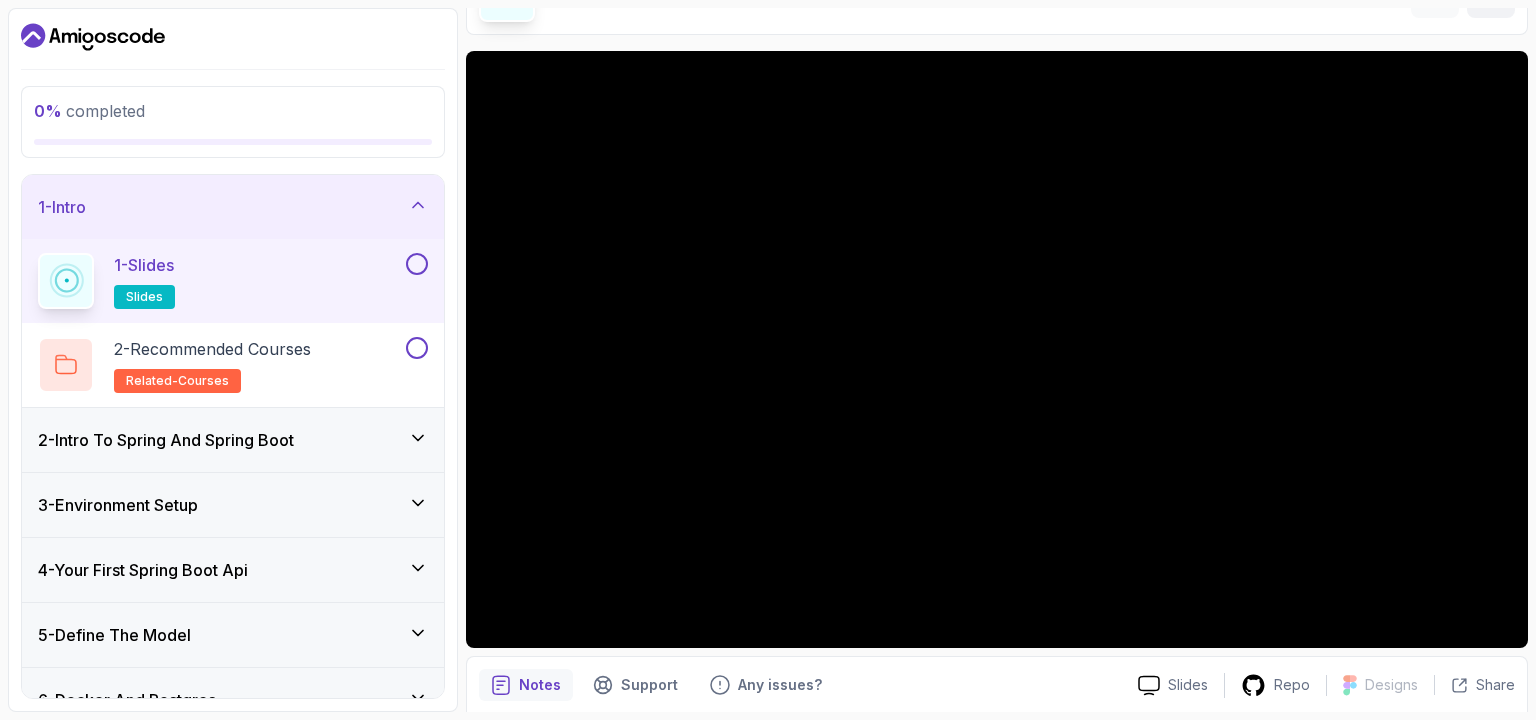 scroll, scrollTop: 201, scrollLeft: 0, axis: vertical 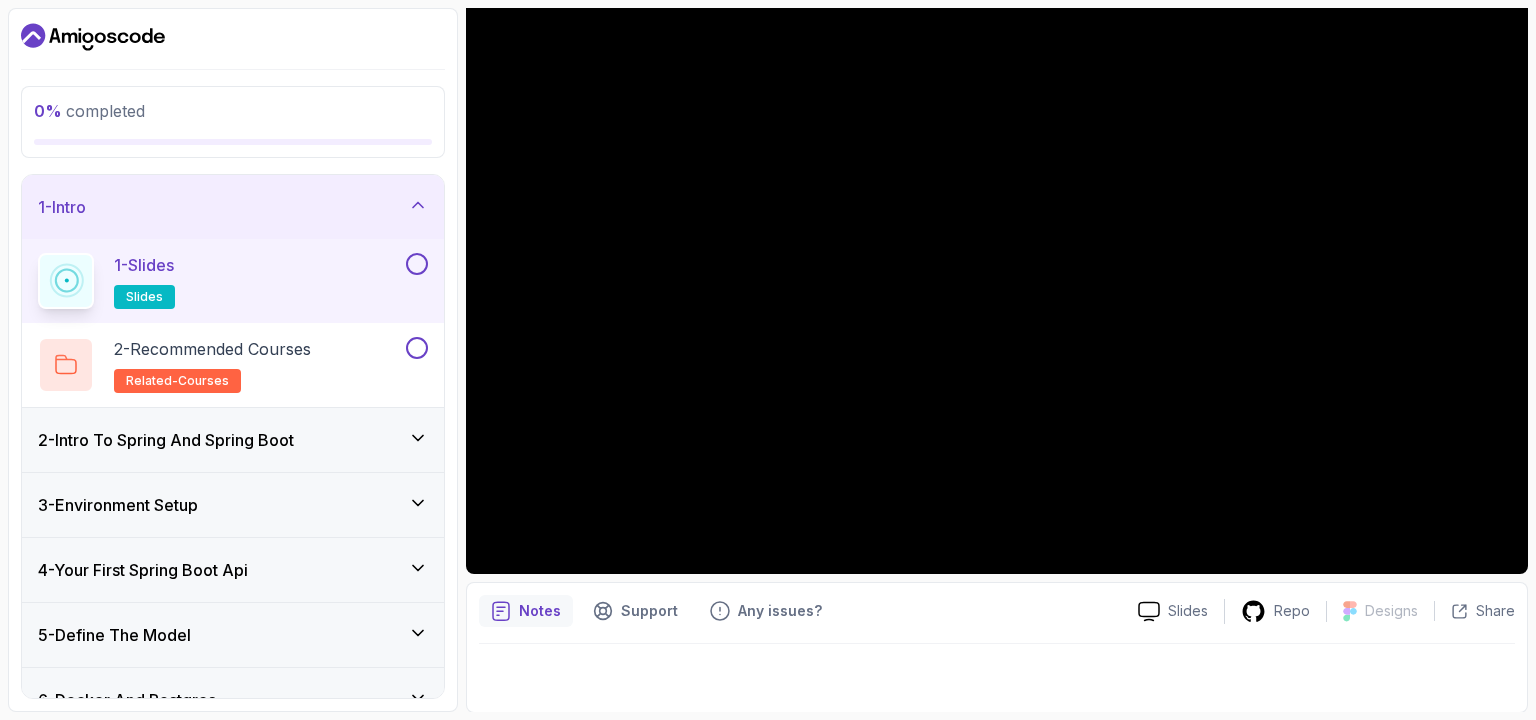 click on "2  -  Intro To Spring And Spring Boot" at bounding box center [166, 440] 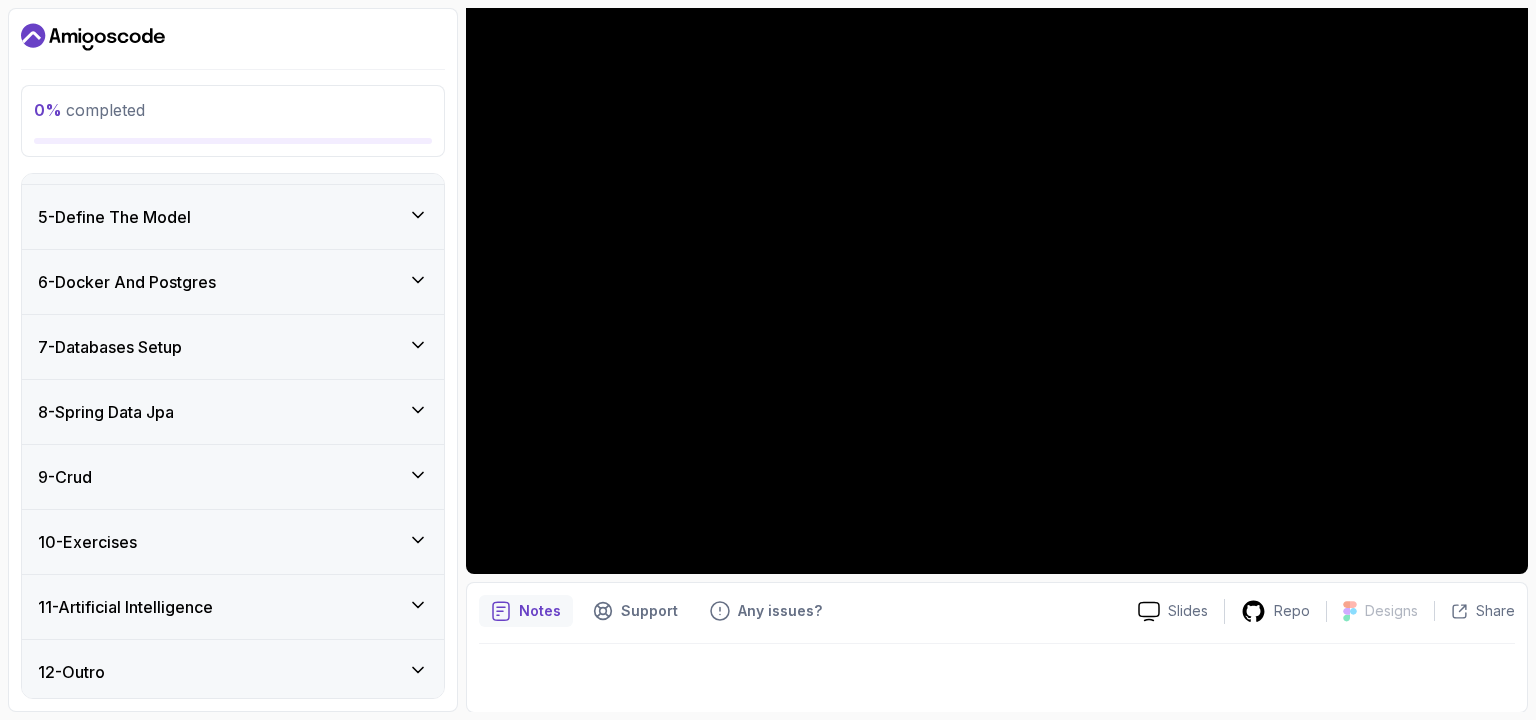 scroll, scrollTop: 588, scrollLeft: 0, axis: vertical 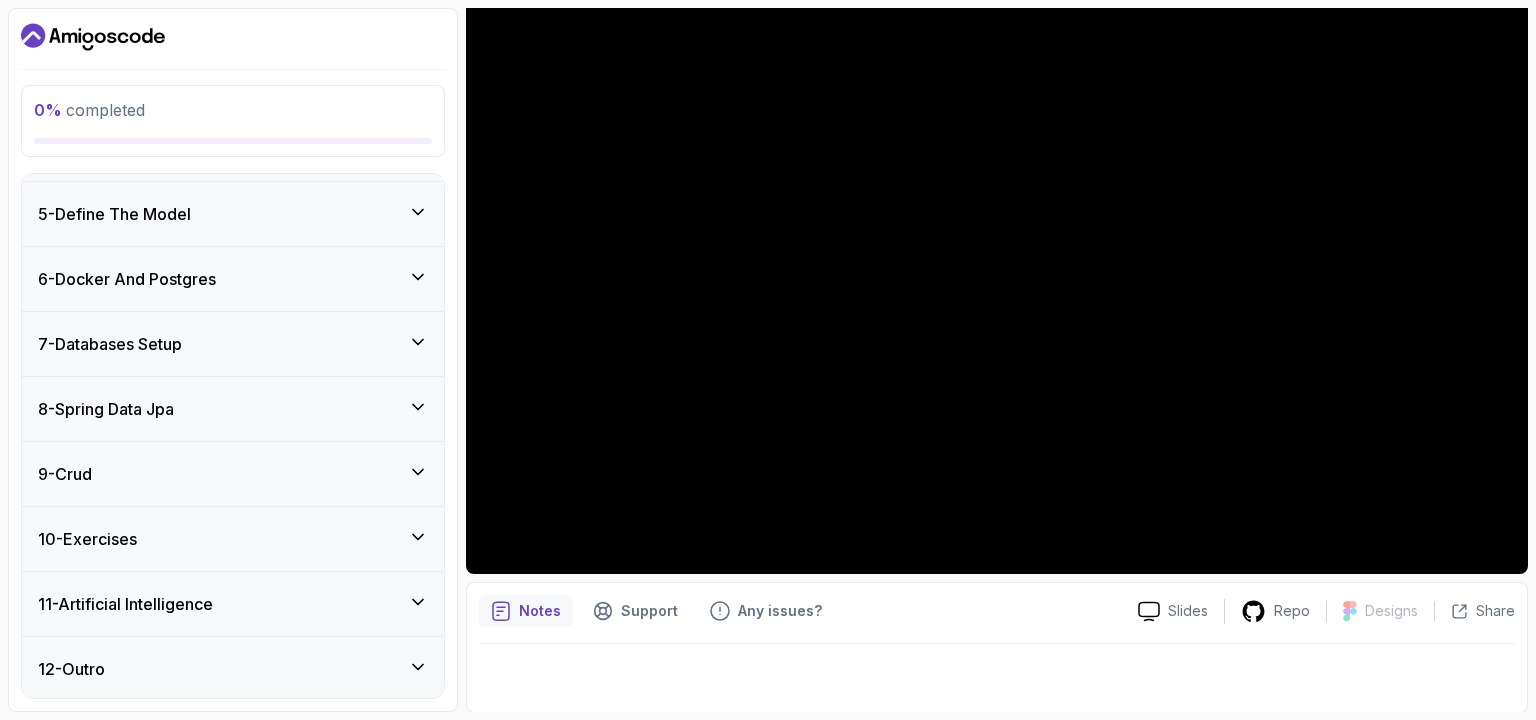 click on "9  -  Crud" at bounding box center [233, 474] 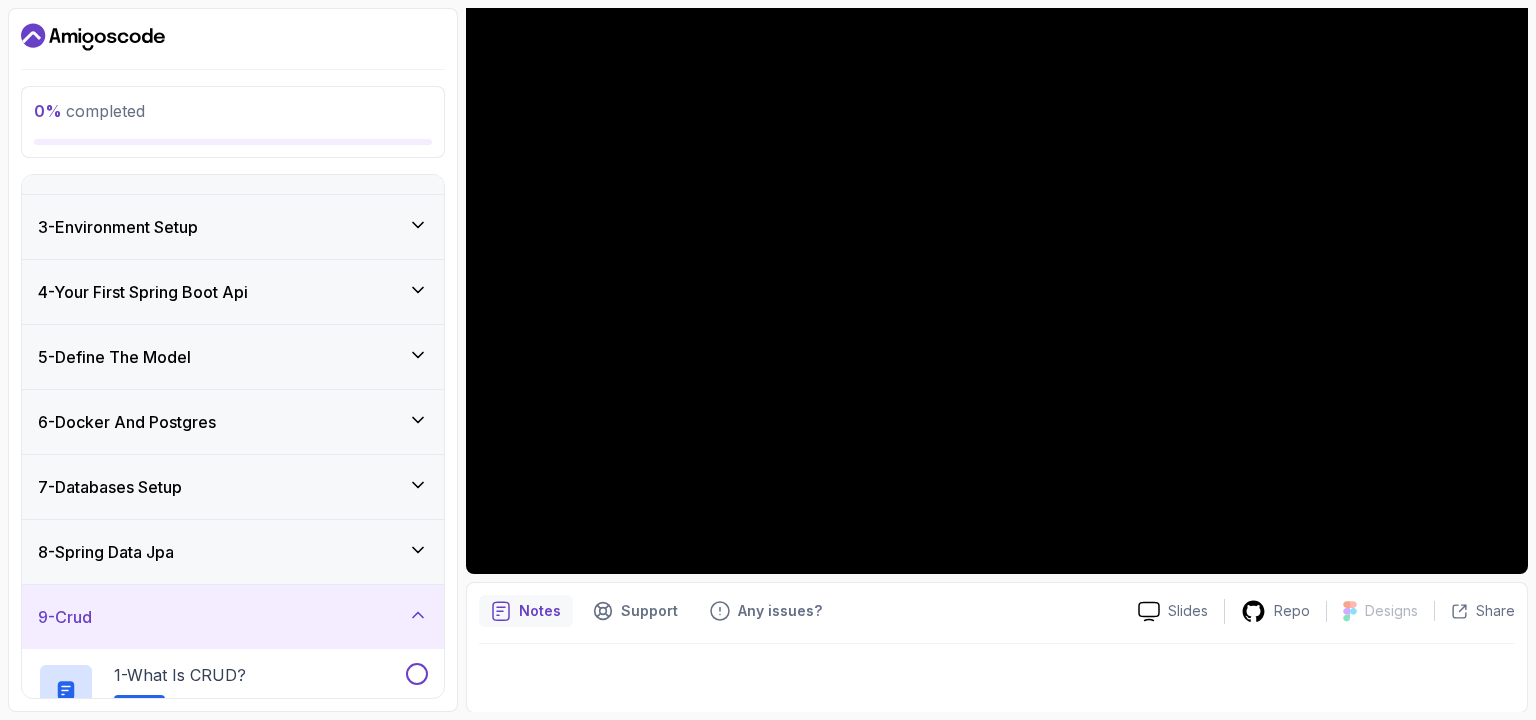 scroll, scrollTop: 0, scrollLeft: 0, axis: both 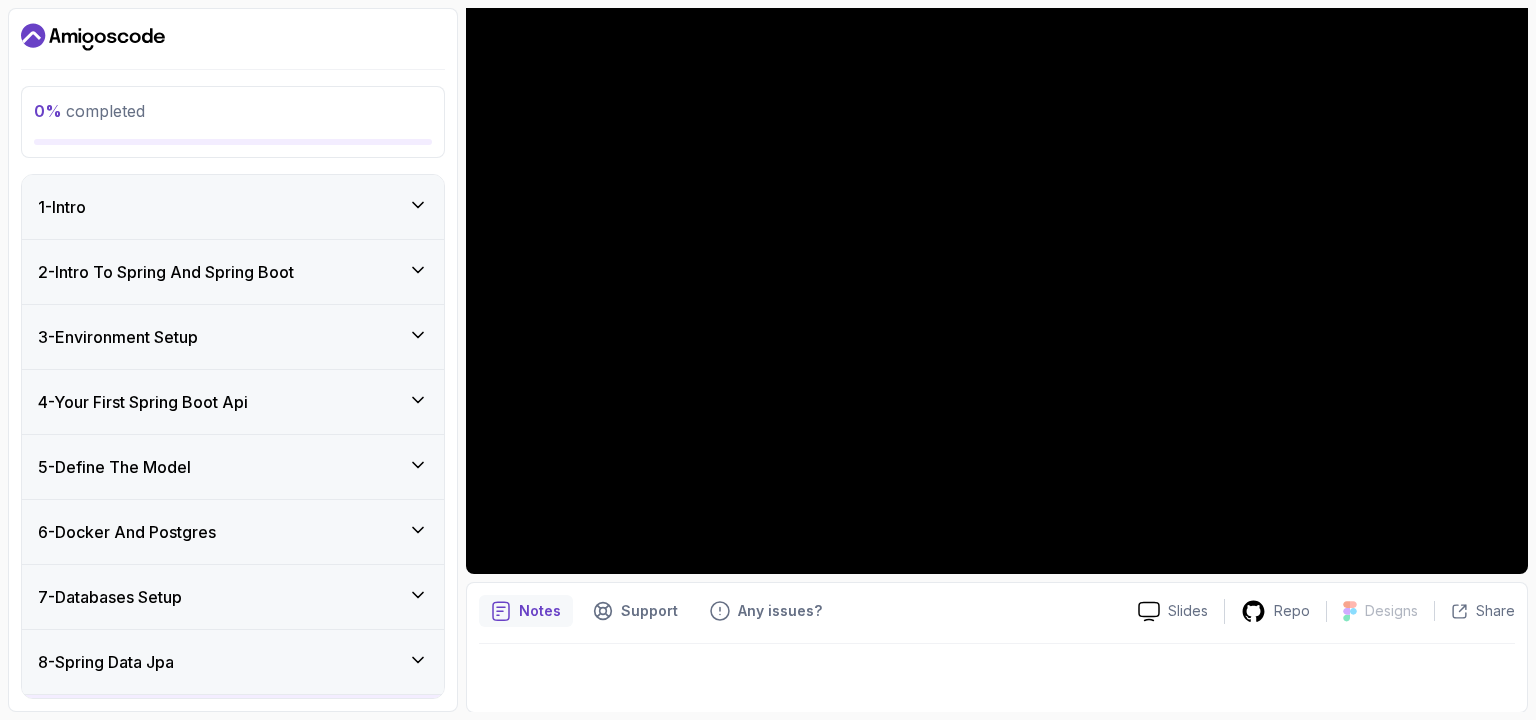 click on "3  -  Environment Setup" at bounding box center [233, 337] 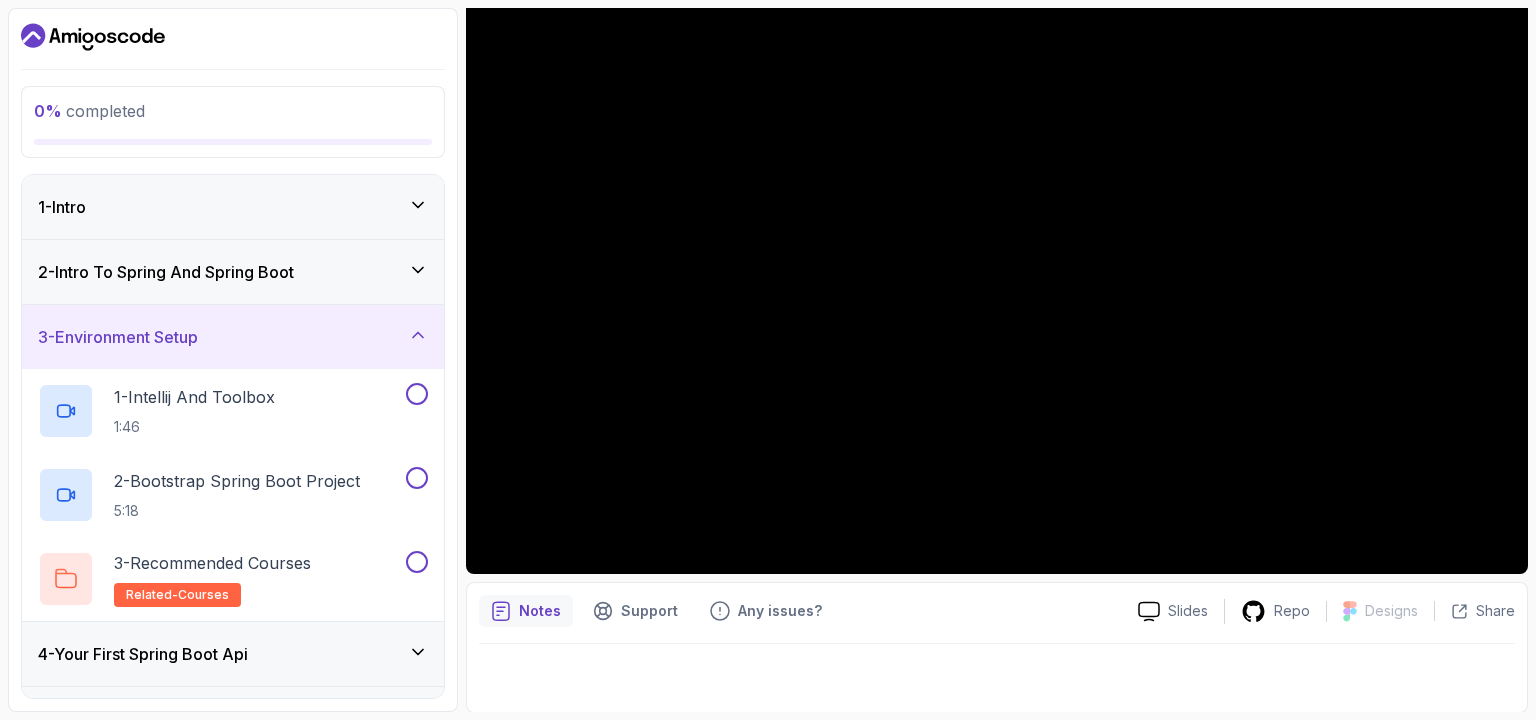 click on "3  -  Environment Setup" at bounding box center [233, 337] 